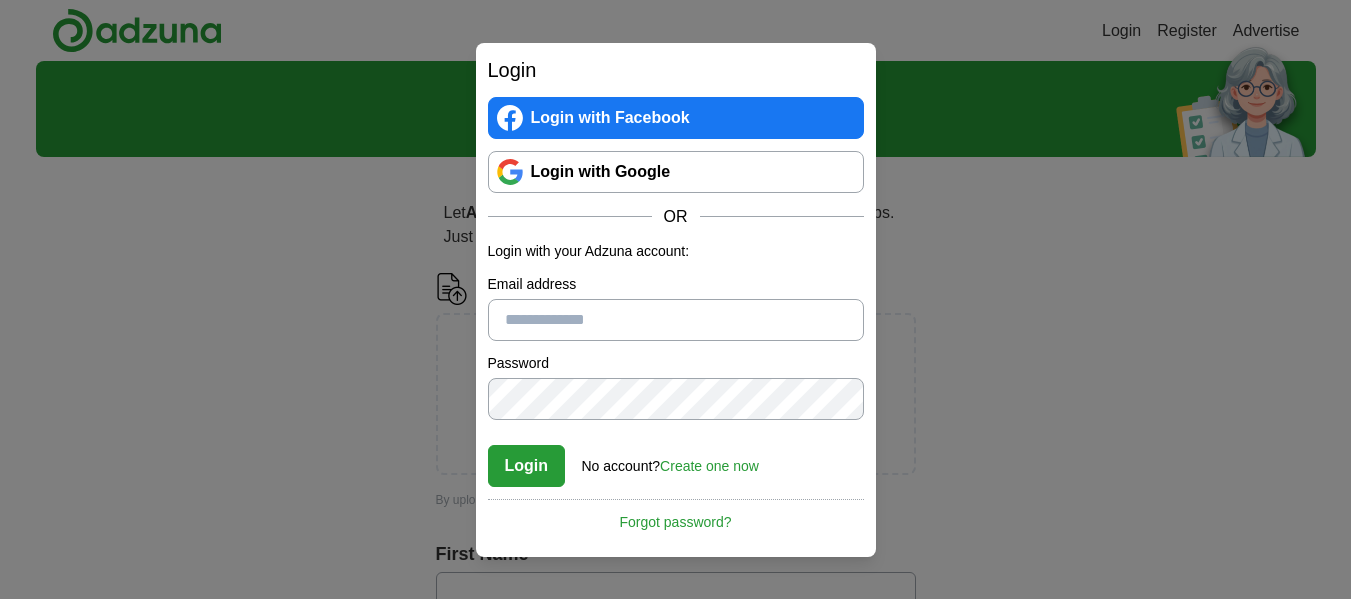 scroll, scrollTop: 0, scrollLeft: 0, axis: both 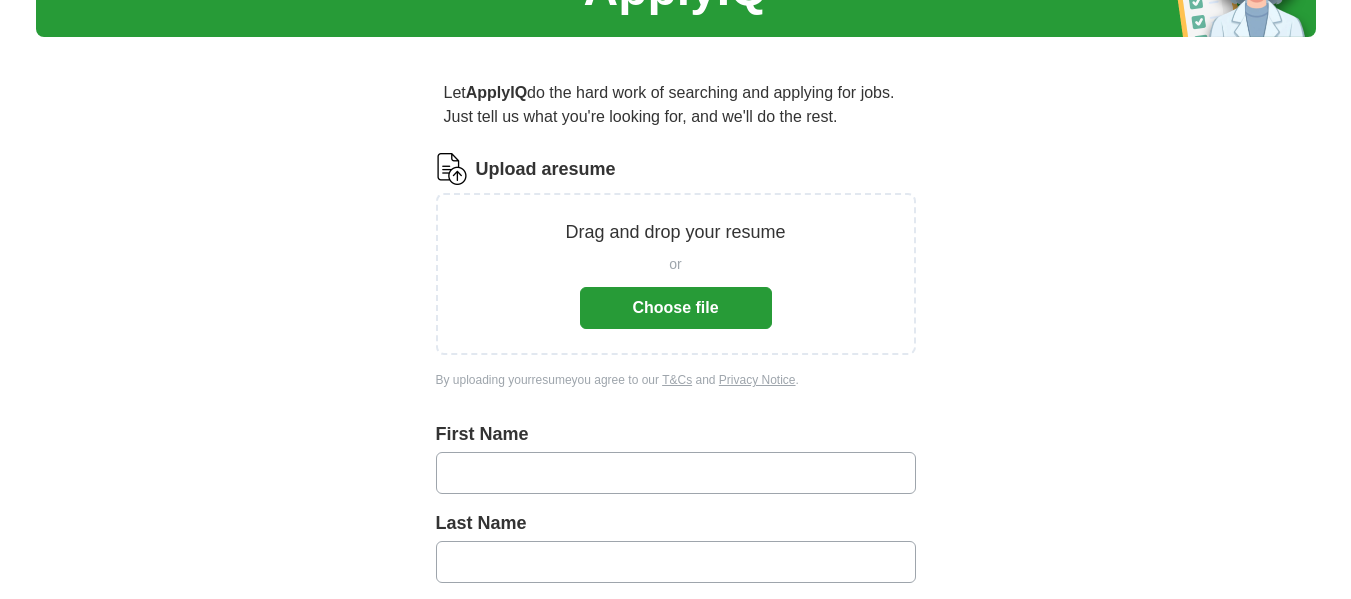 click on "Drag and drop your resume" at bounding box center (675, 232) 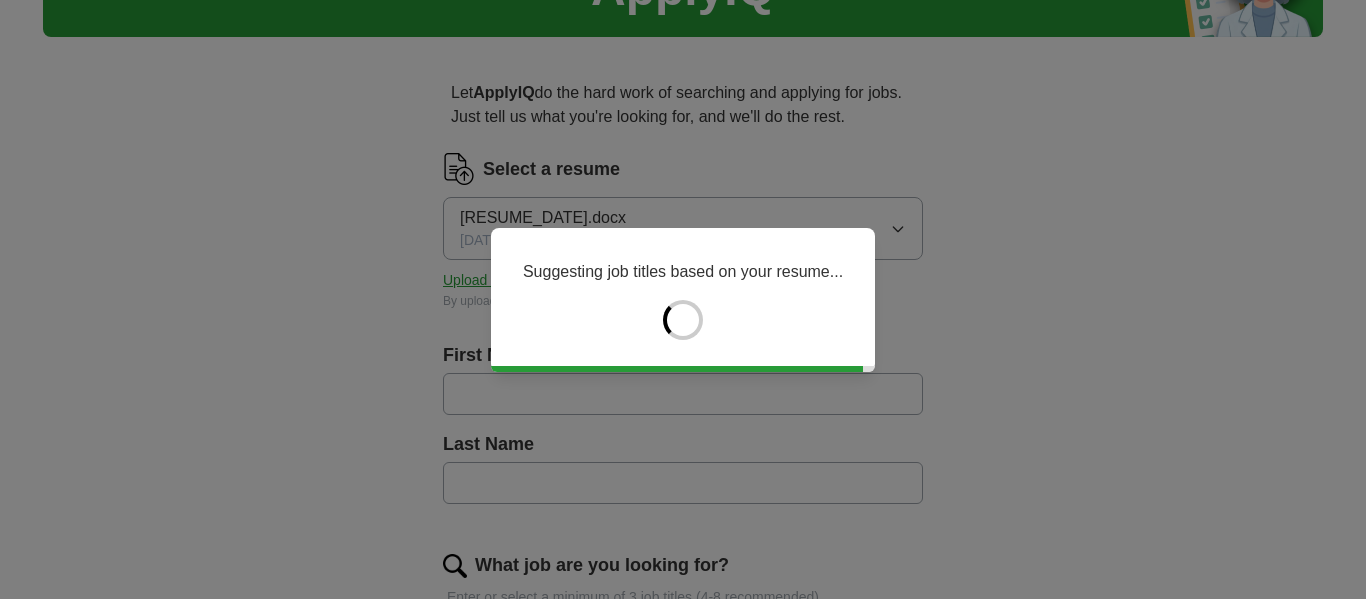 type on "******" 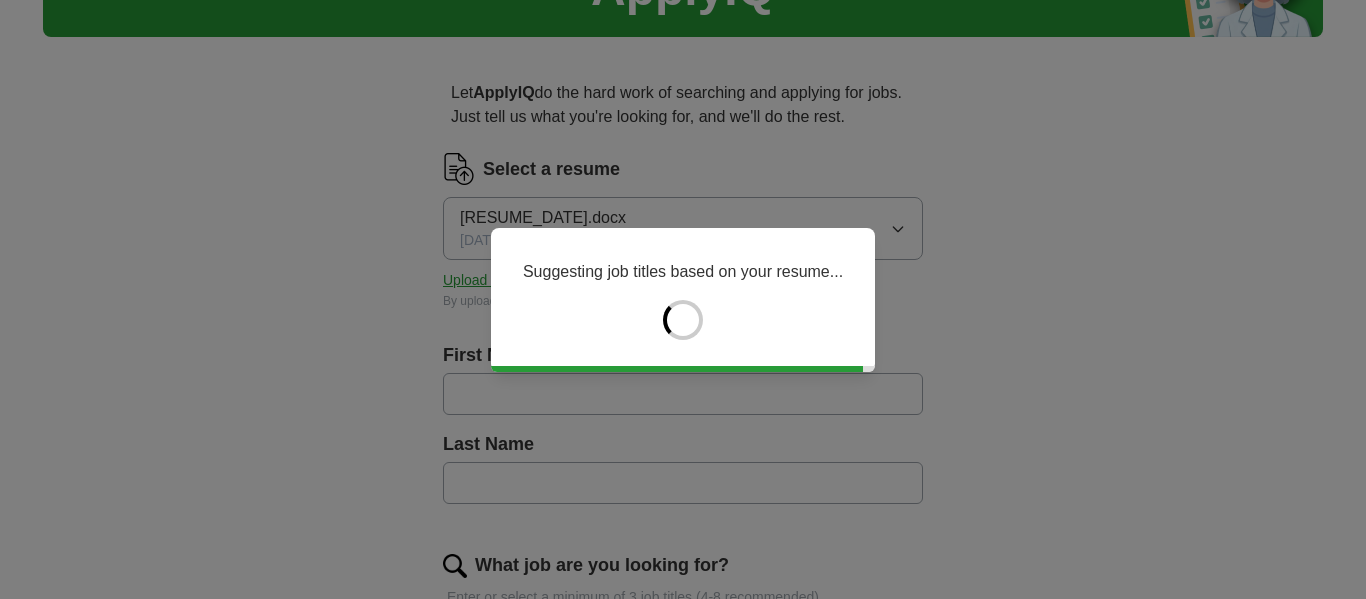 type on "*********" 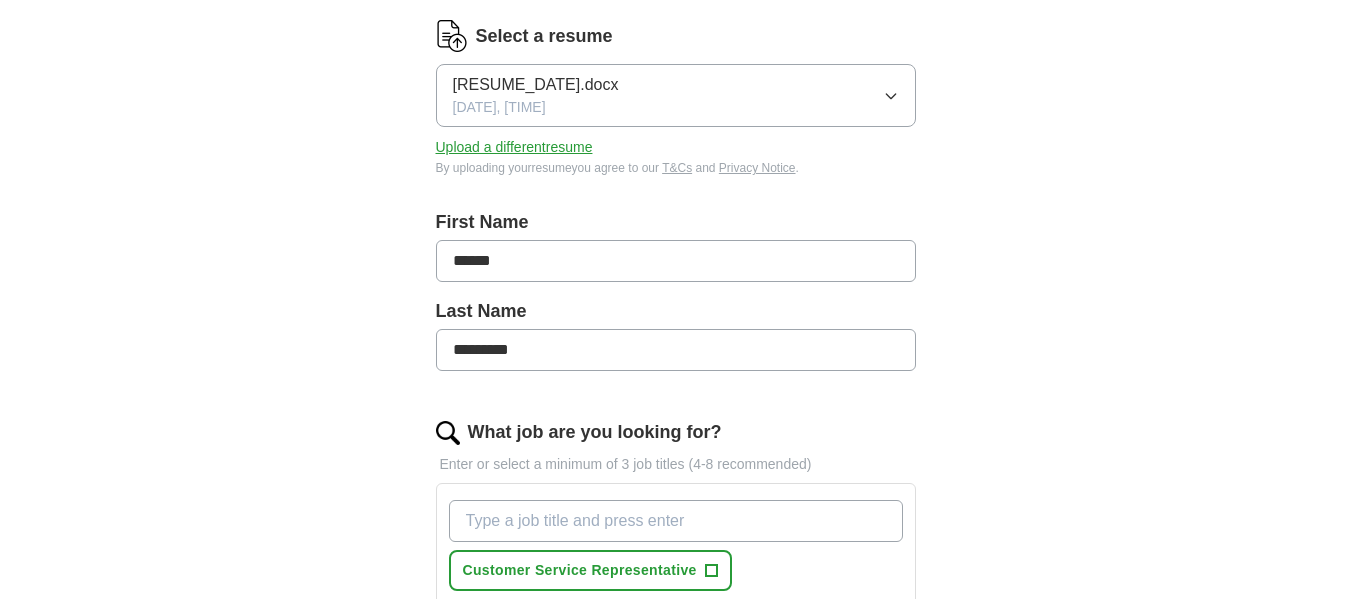 scroll, scrollTop: 266, scrollLeft: 0, axis: vertical 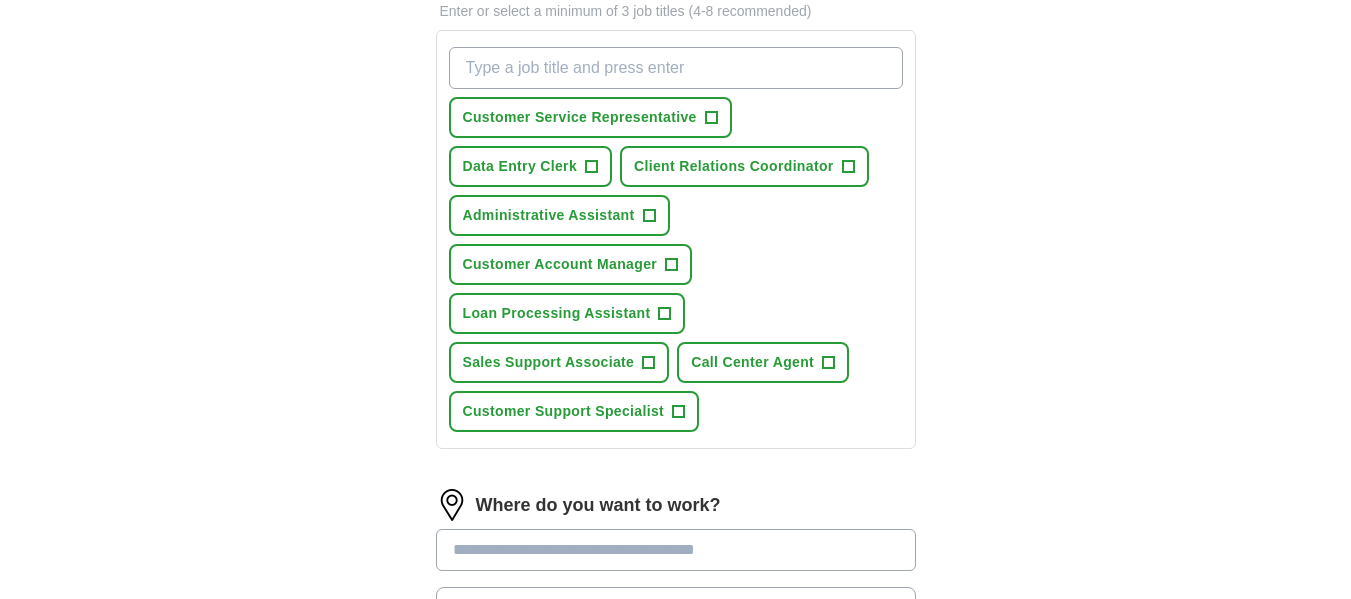 click on "What job are you looking for?" at bounding box center (676, 68) 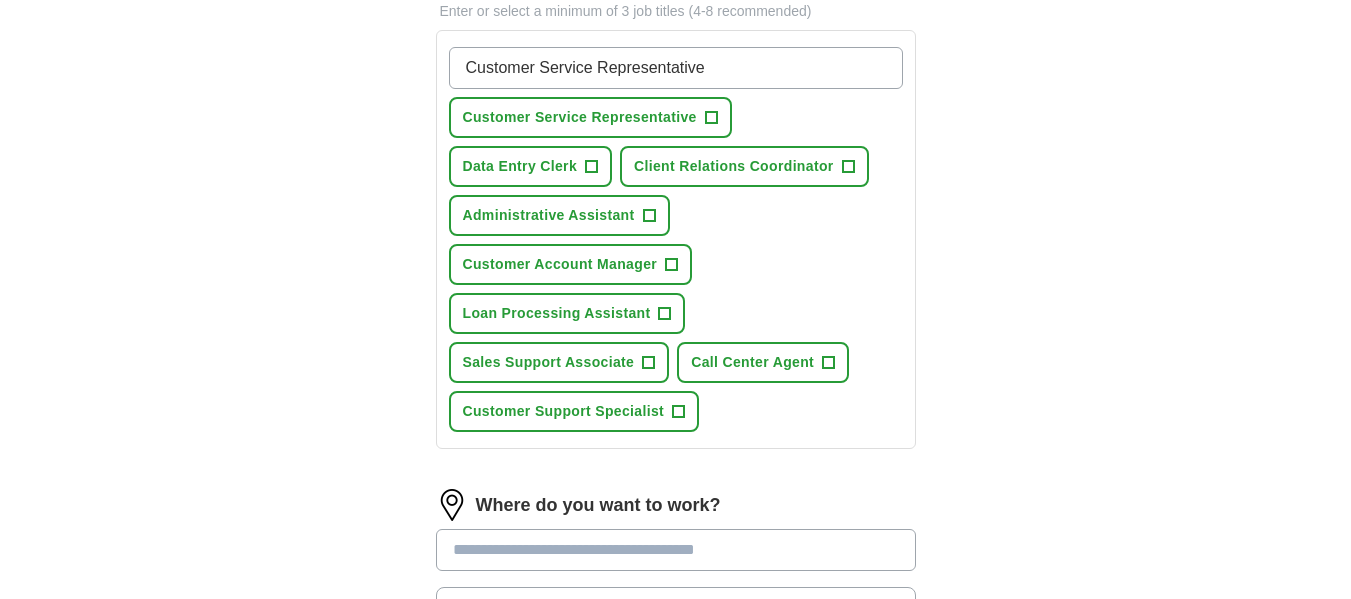 type on "Customer Service Representative" 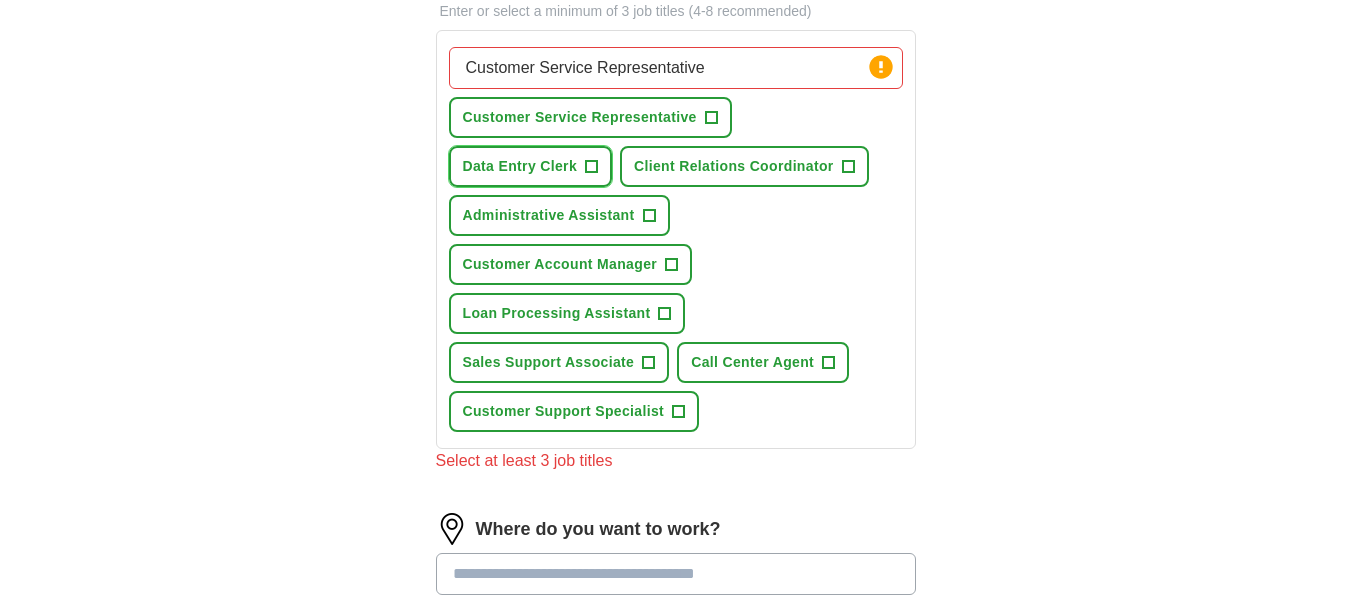 click on "+" at bounding box center [592, 167] 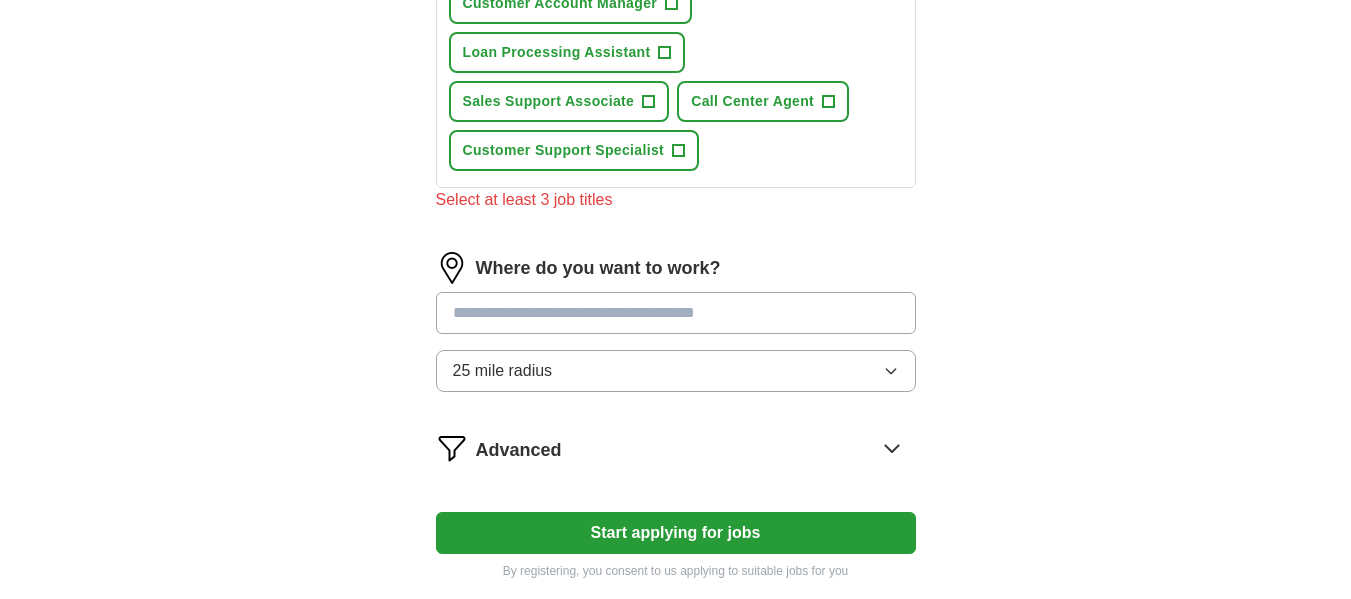 scroll, scrollTop: 973, scrollLeft: 0, axis: vertical 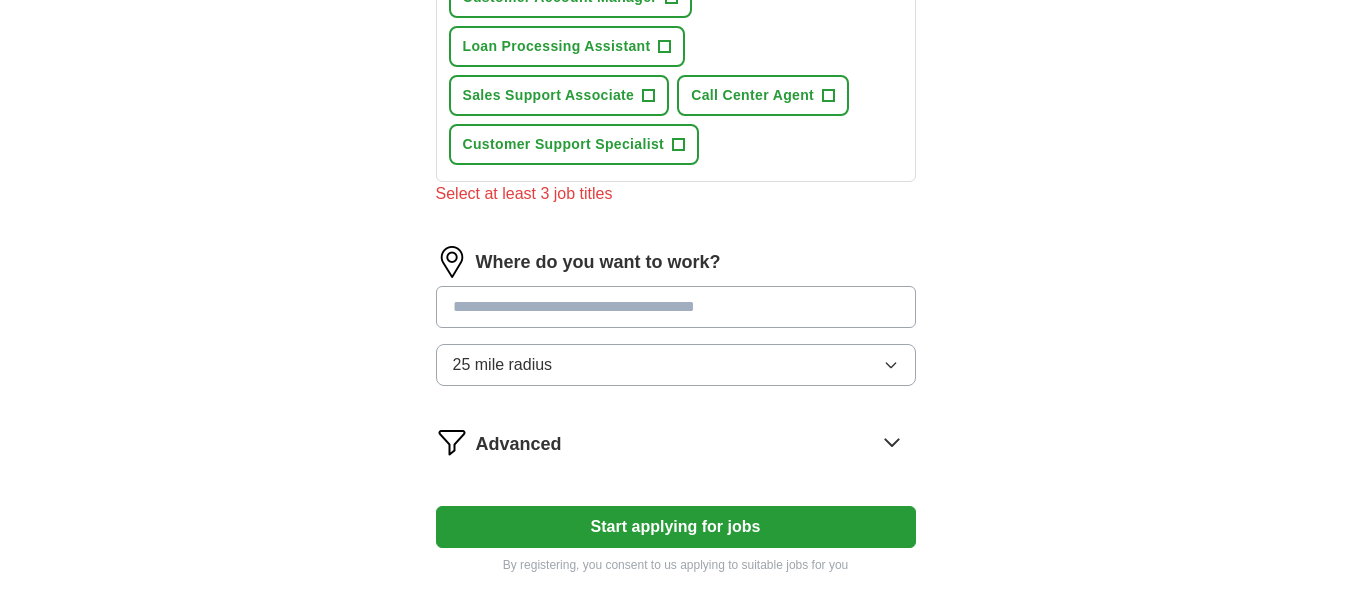 click on "25 mile radius" at bounding box center [676, 365] 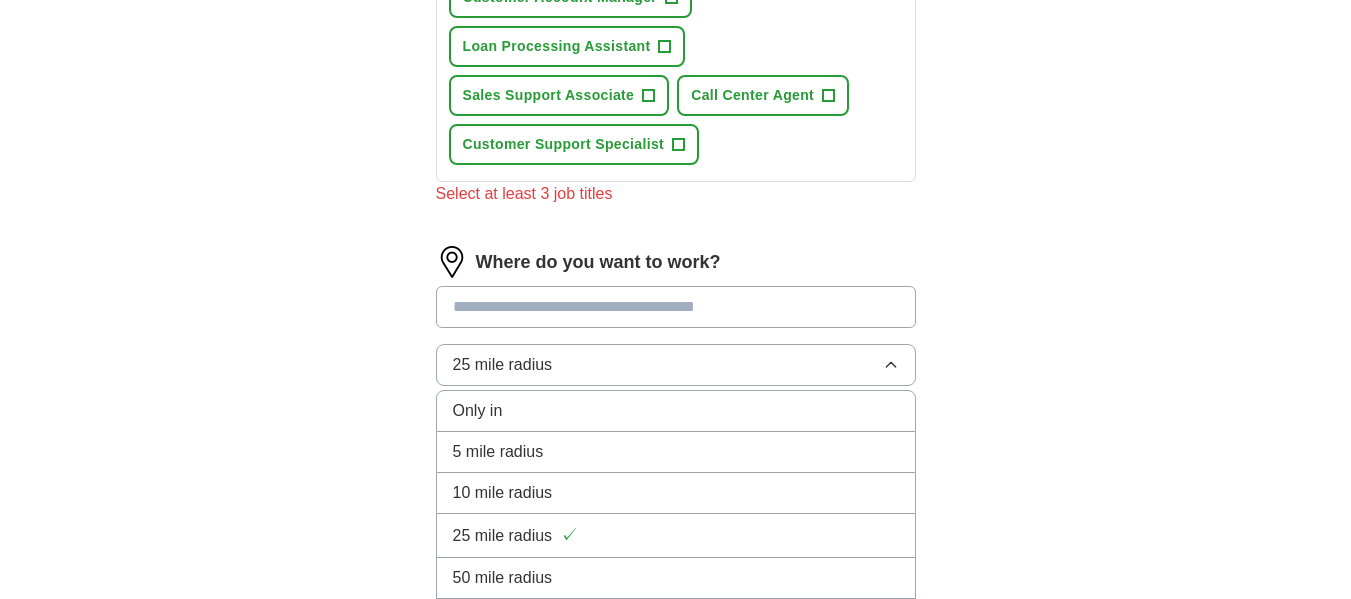 click on "10 mile radius" at bounding box center (676, 493) 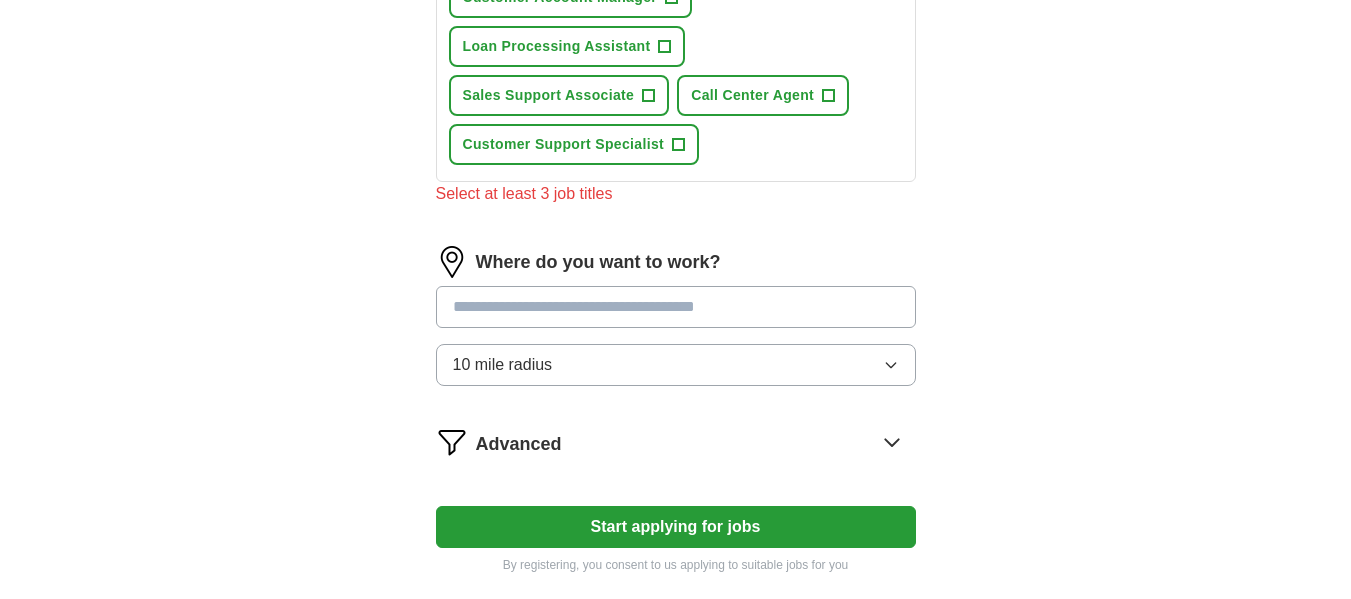 scroll, scrollTop: 449, scrollLeft: 0, axis: vertical 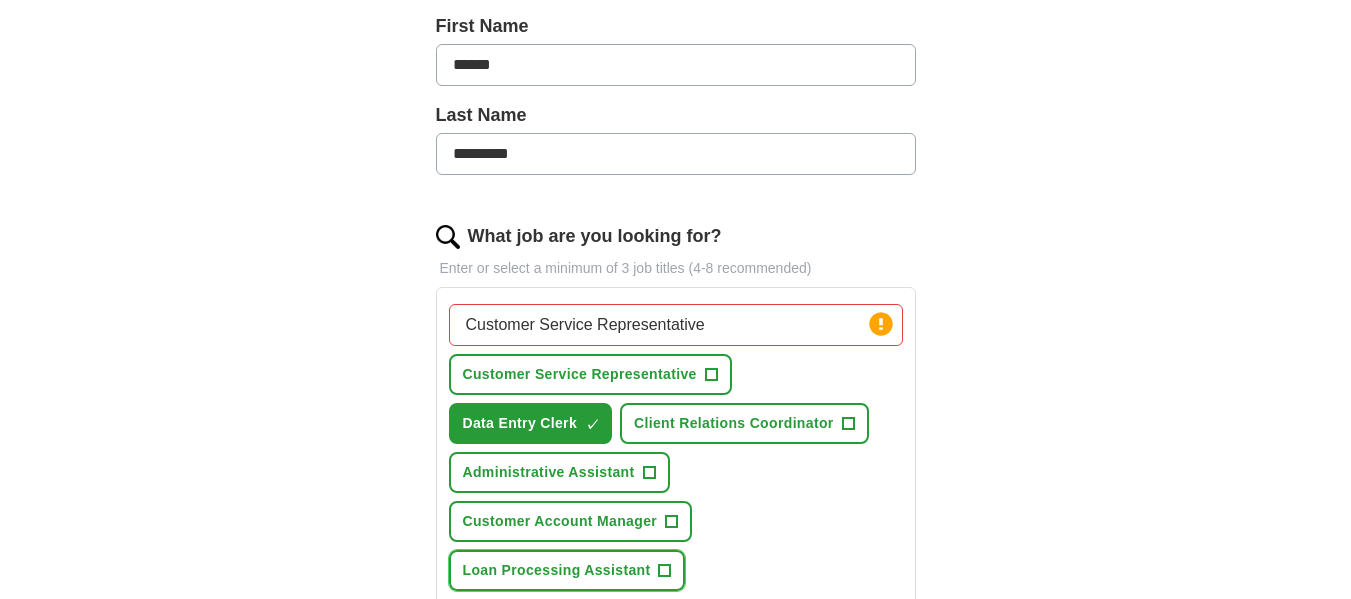 click on "Loan Processing Assistant" at bounding box center [557, 570] 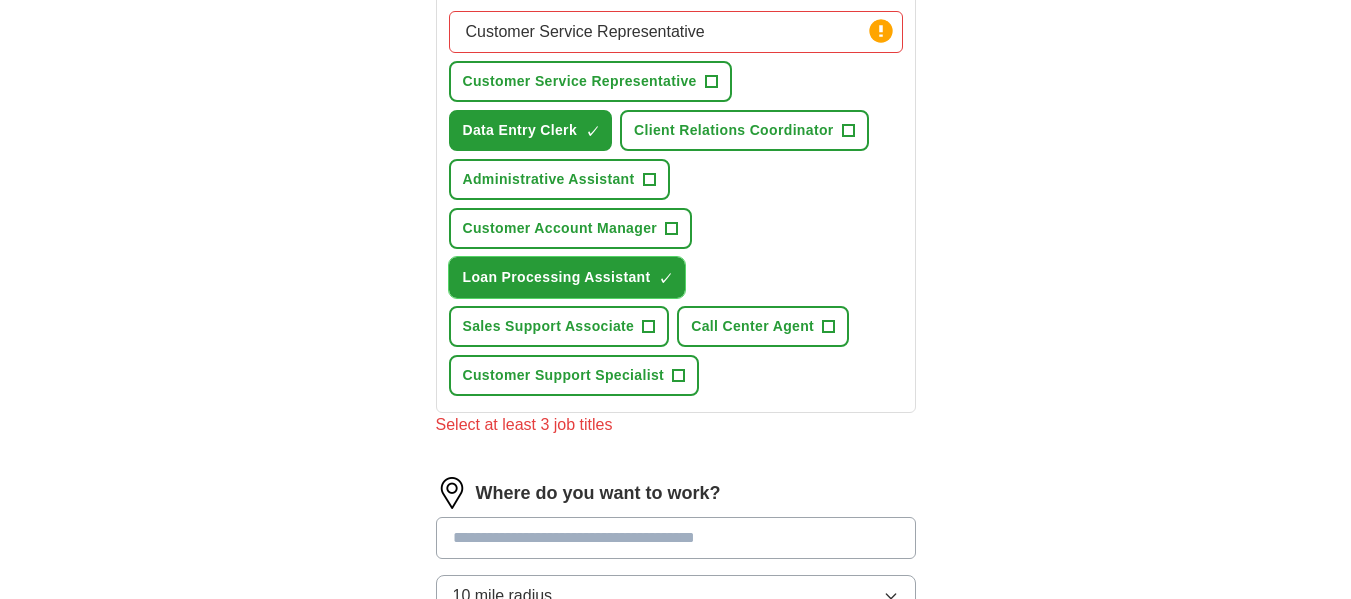 scroll, scrollTop: 862, scrollLeft: 0, axis: vertical 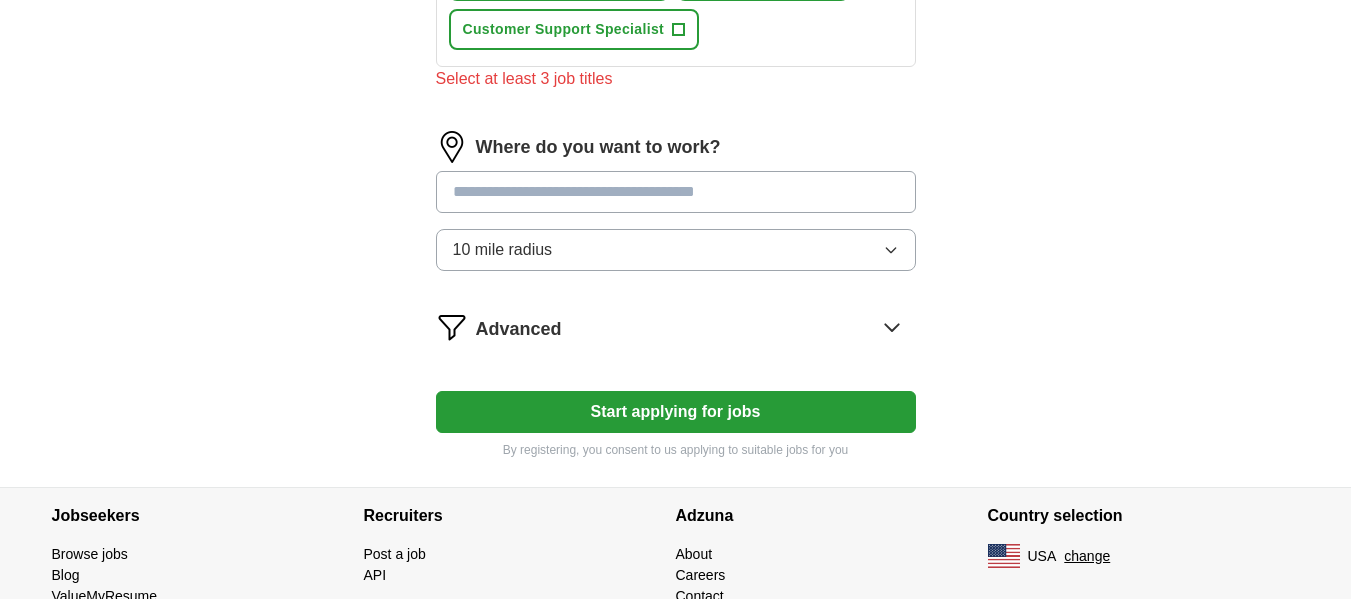 click at bounding box center (676, 192) 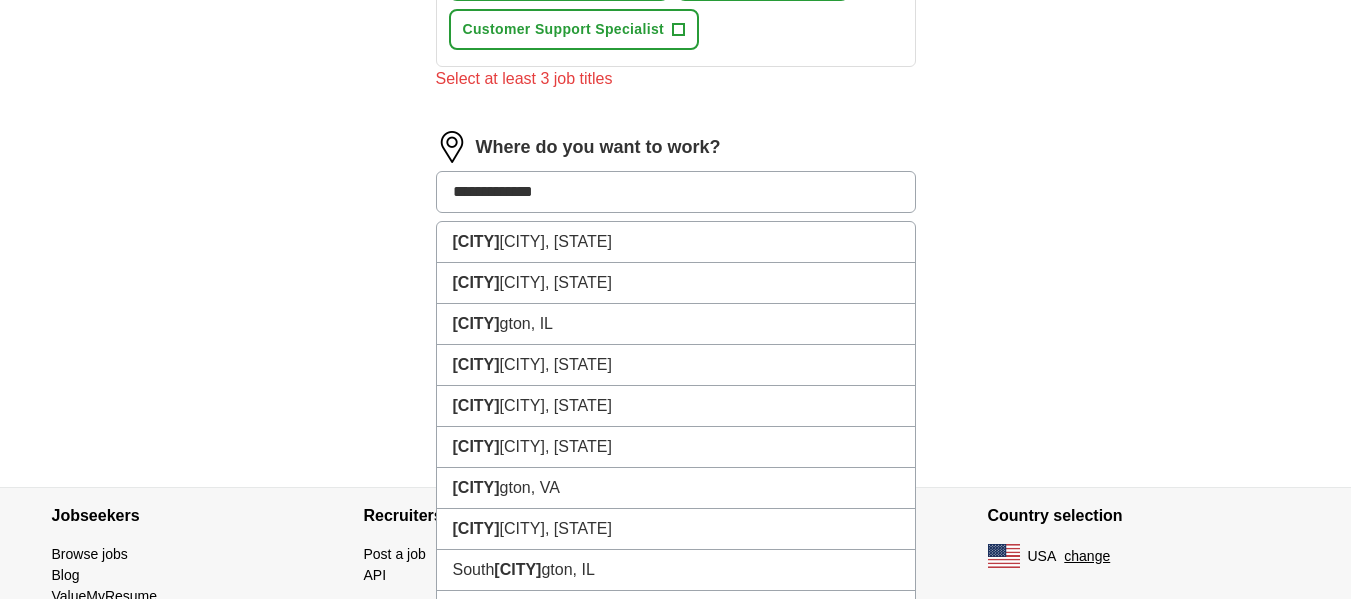 type on "**********" 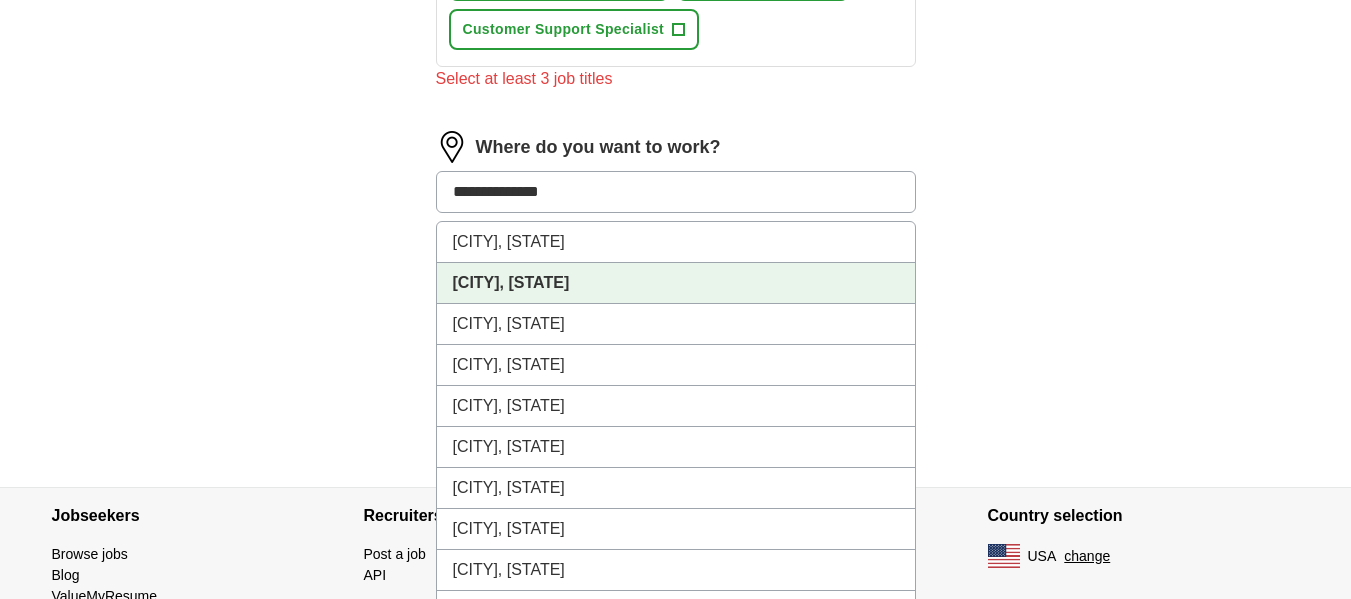 click on "[CITY], [STATE]" at bounding box center (676, 283) 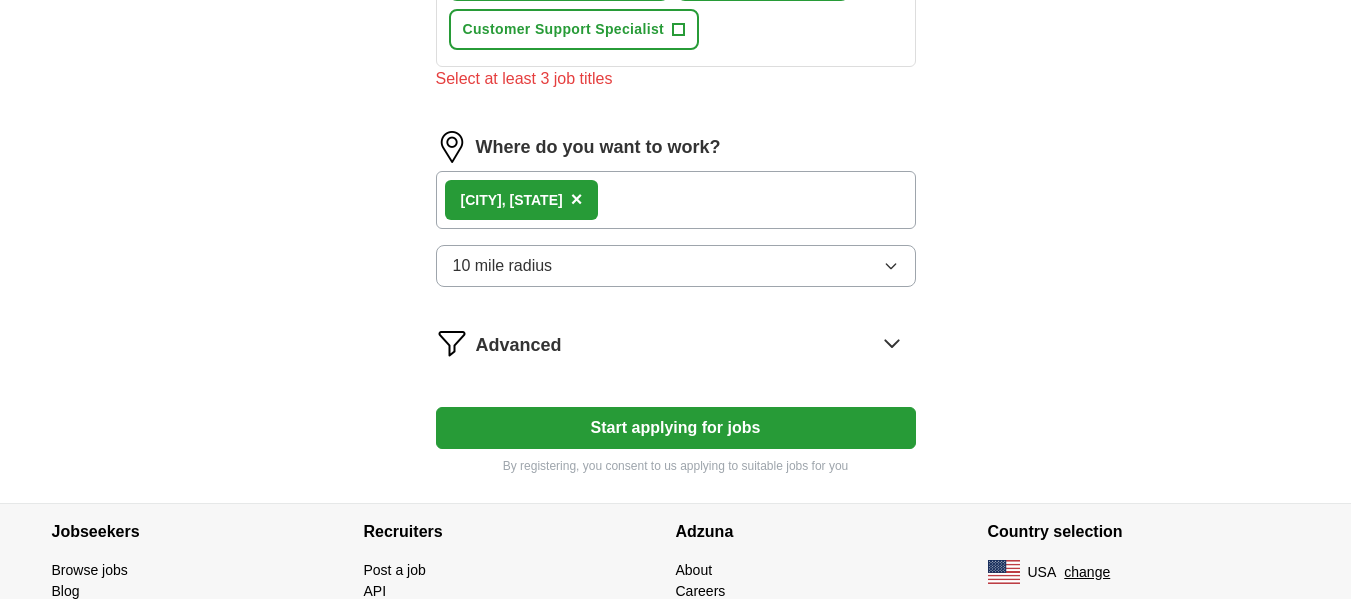 click on "Start applying for jobs" at bounding box center (676, 428) 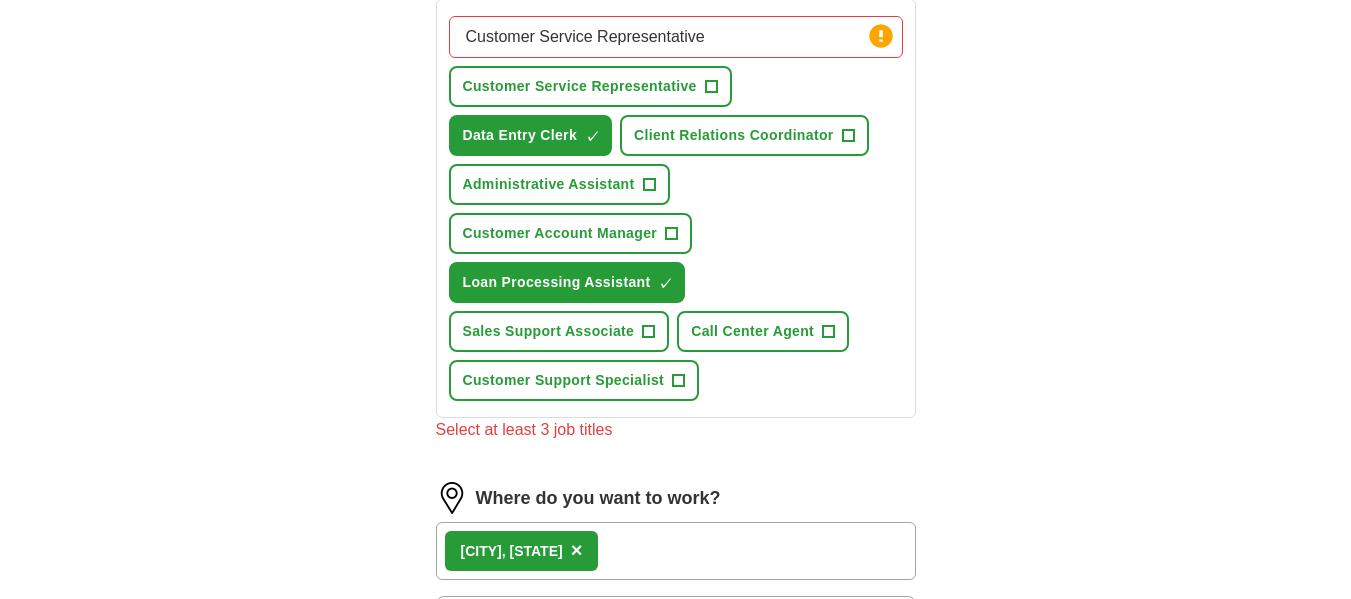 scroll, scrollTop: 728, scrollLeft: 0, axis: vertical 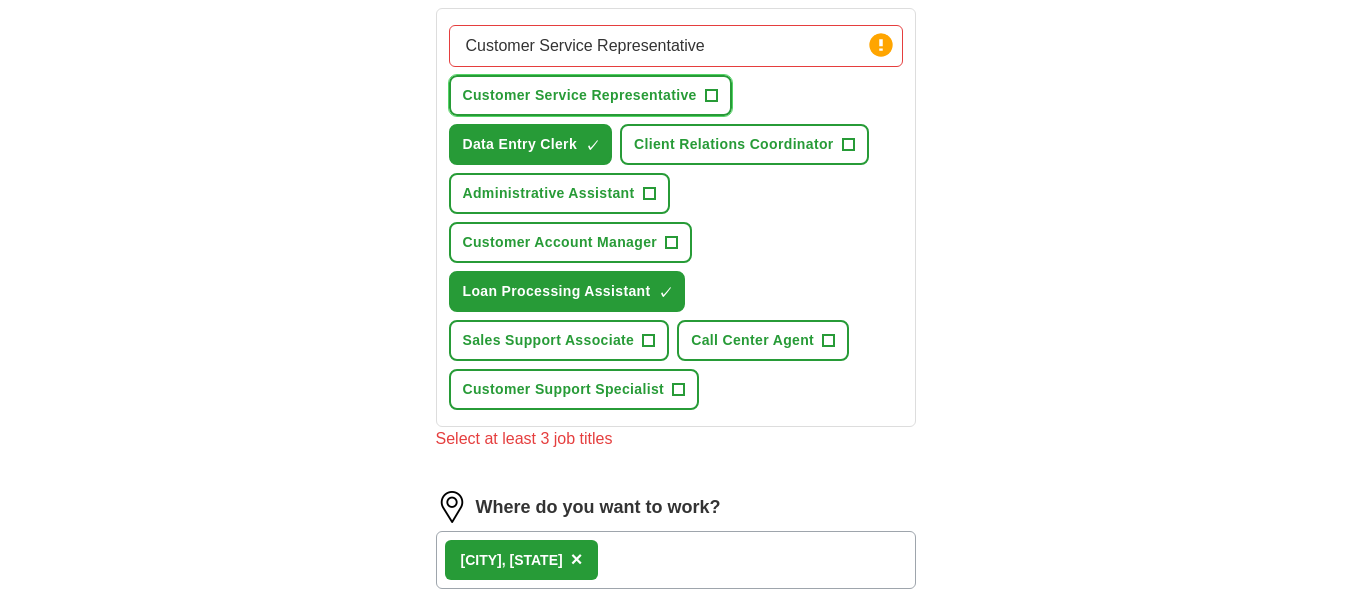 click on "+" at bounding box center (711, 96) 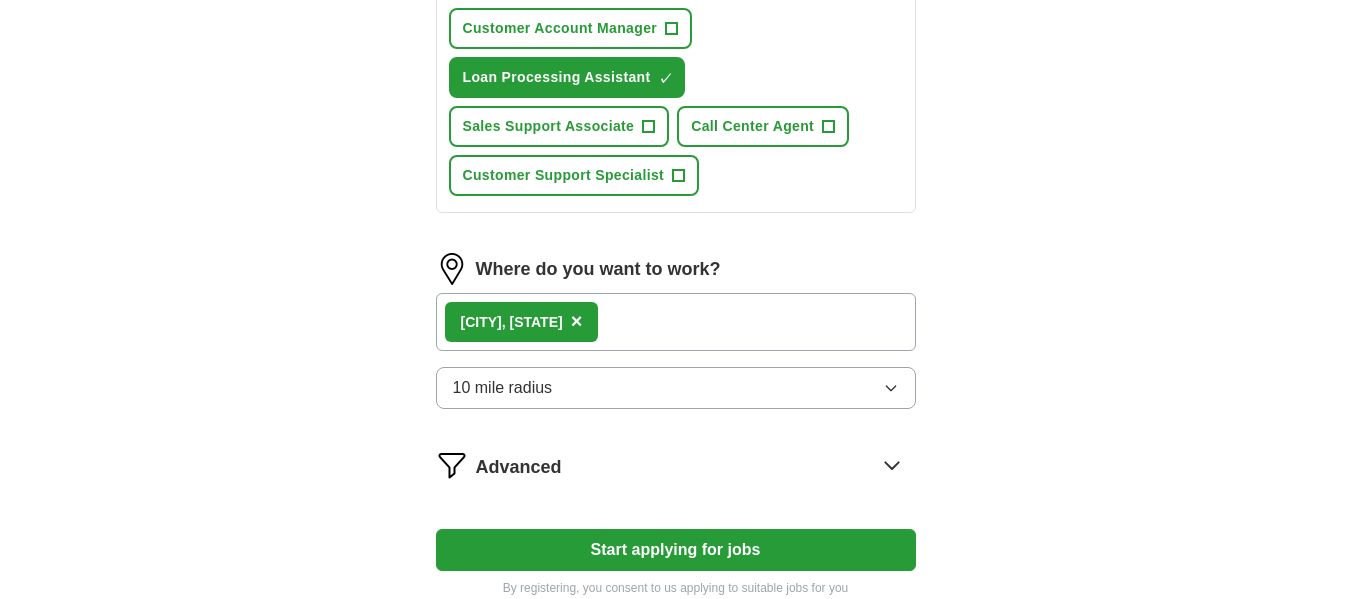 scroll, scrollTop: 1021, scrollLeft: 0, axis: vertical 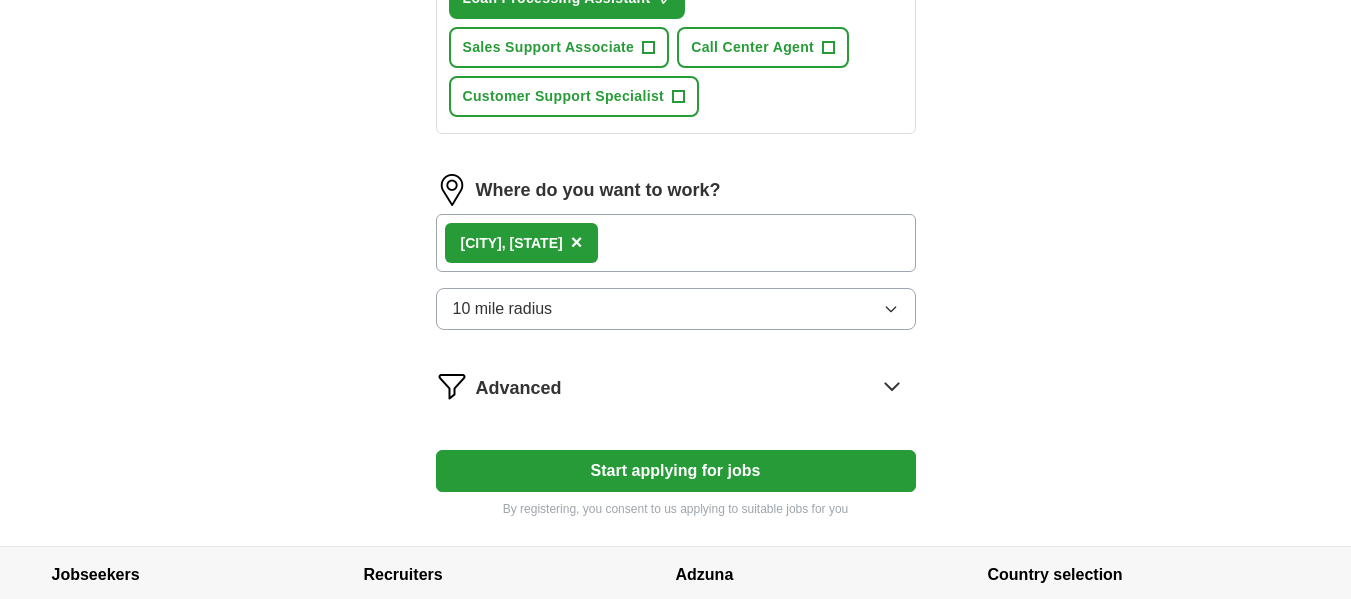 click on "Start applying for jobs" at bounding box center [676, 471] 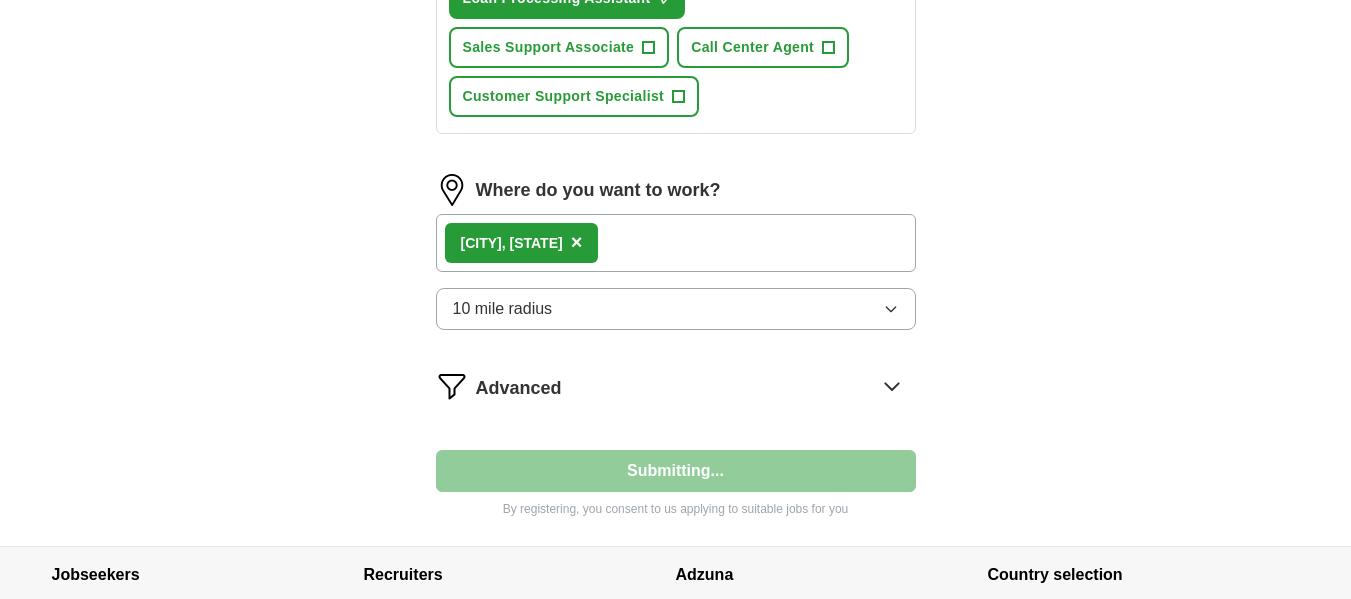 select on "**" 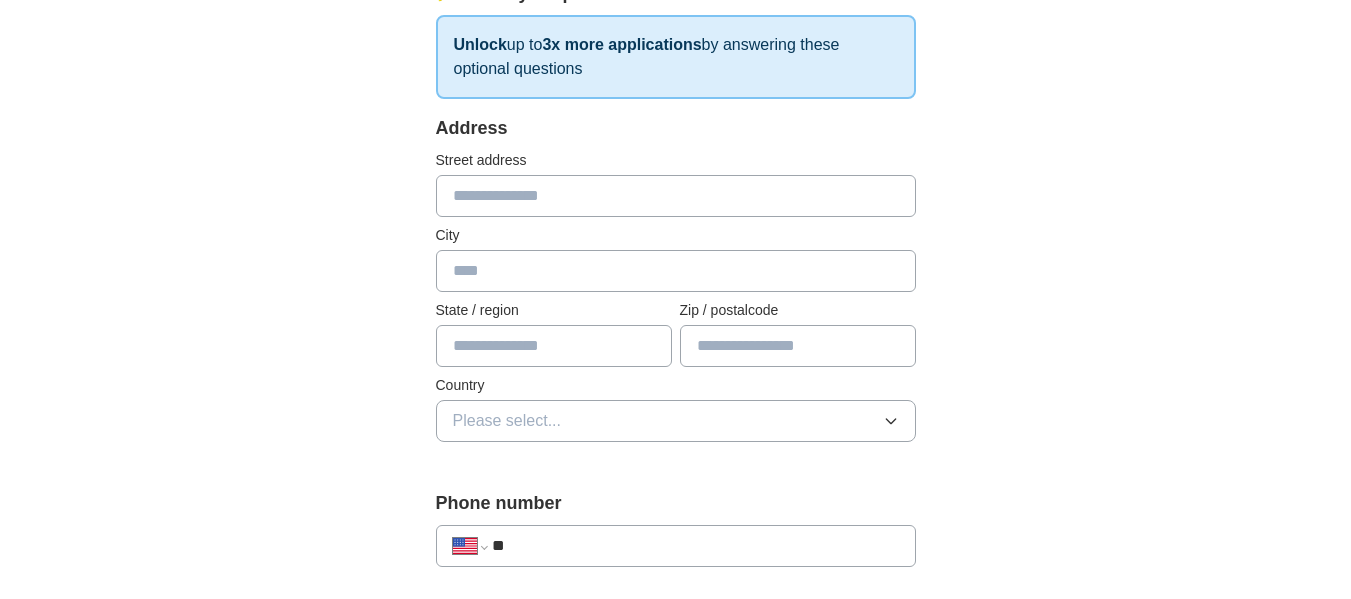 scroll, scrollTop: 360, scrollLeft: 0, axis: vertical 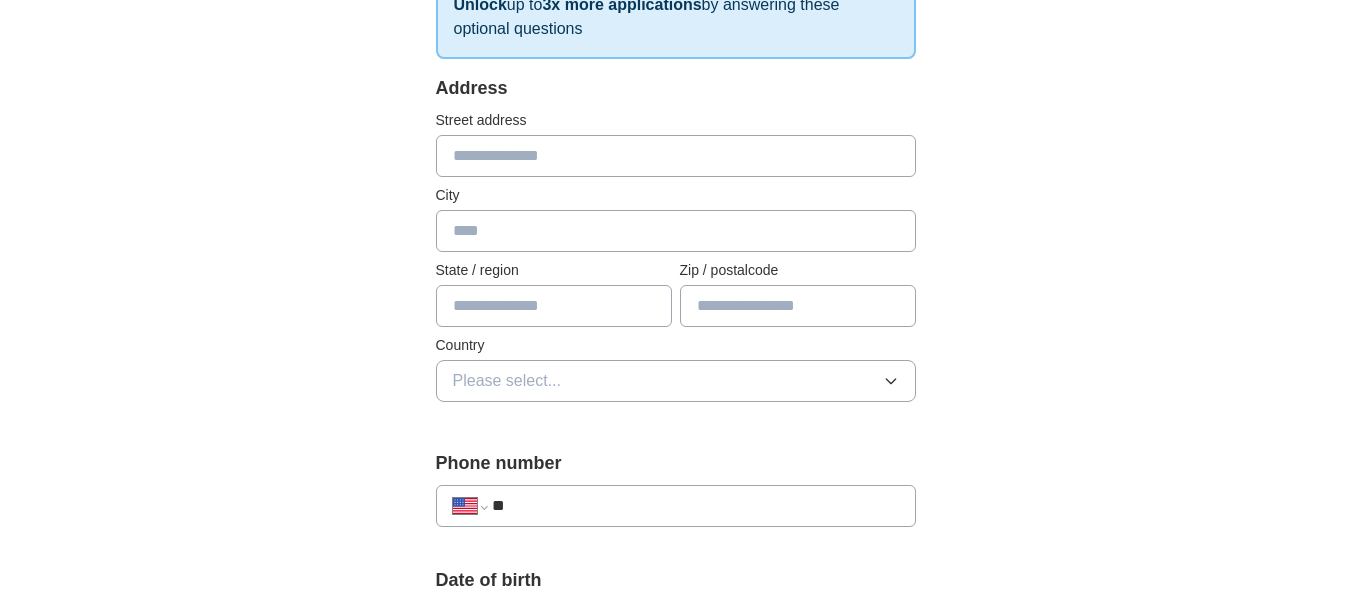 click at bounding box center (676, 156) 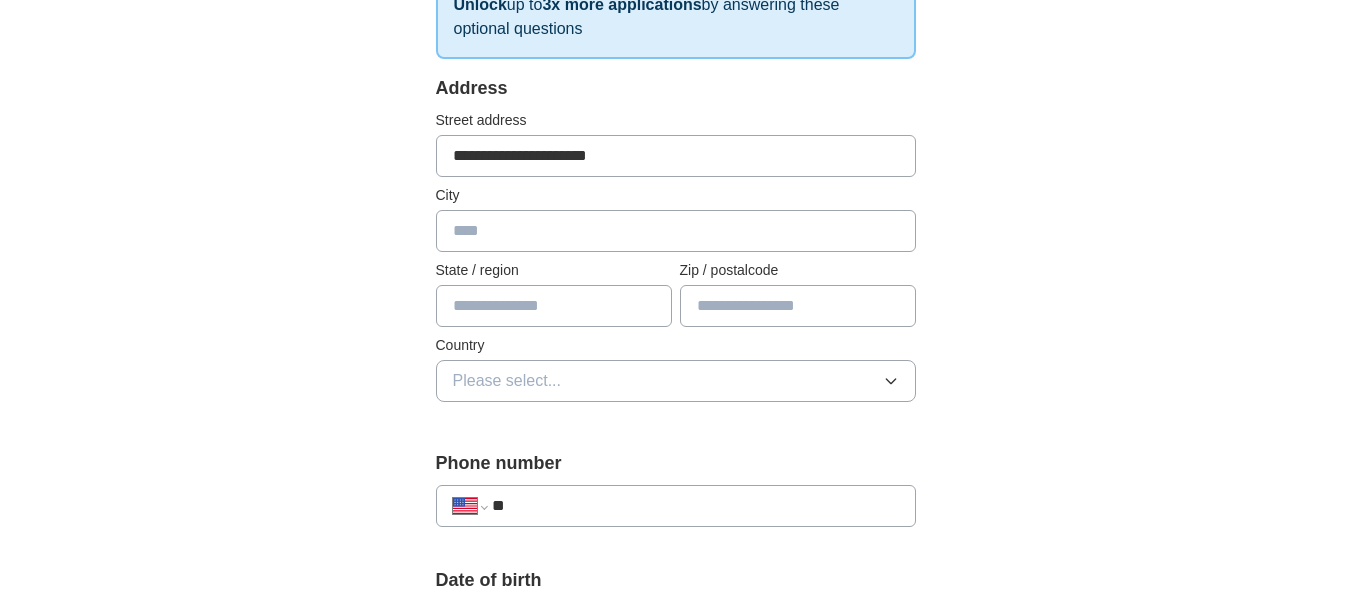 type on "**********" 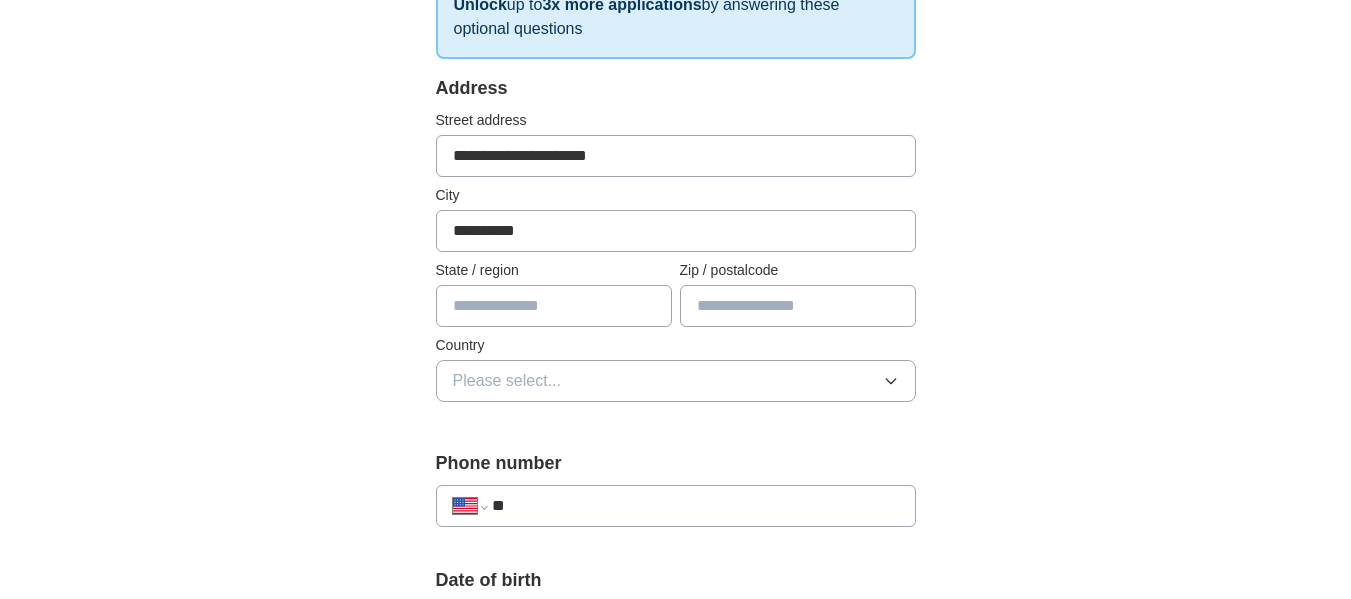 type on "********" 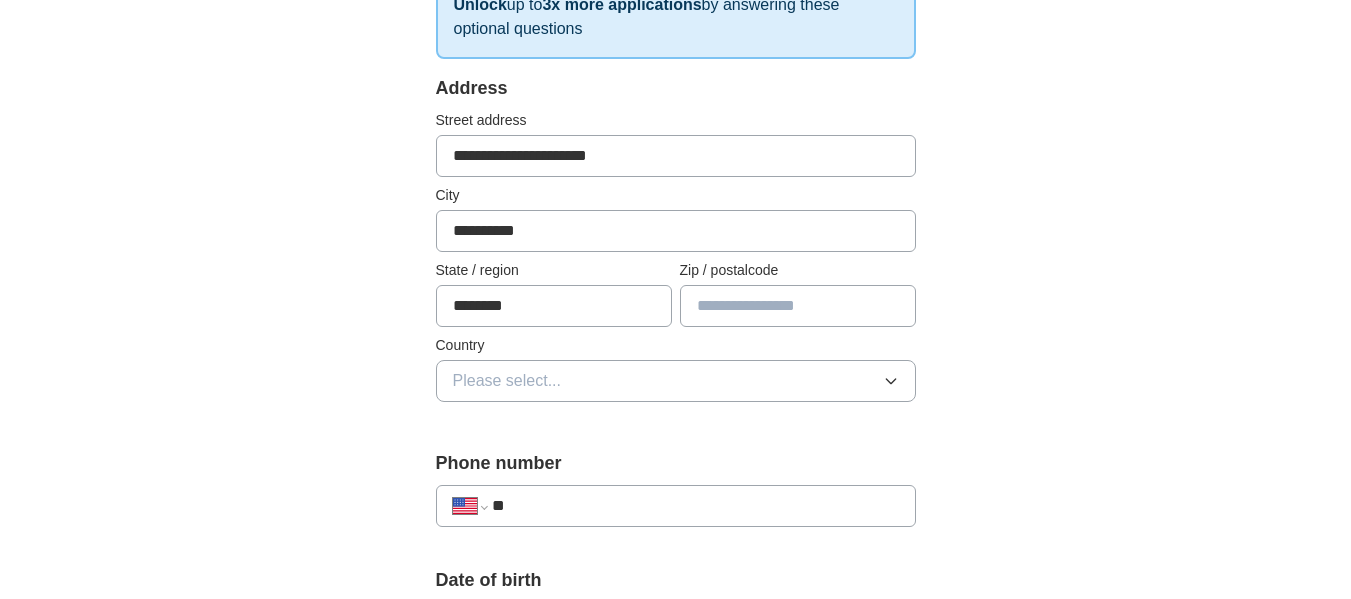 type on "*****" 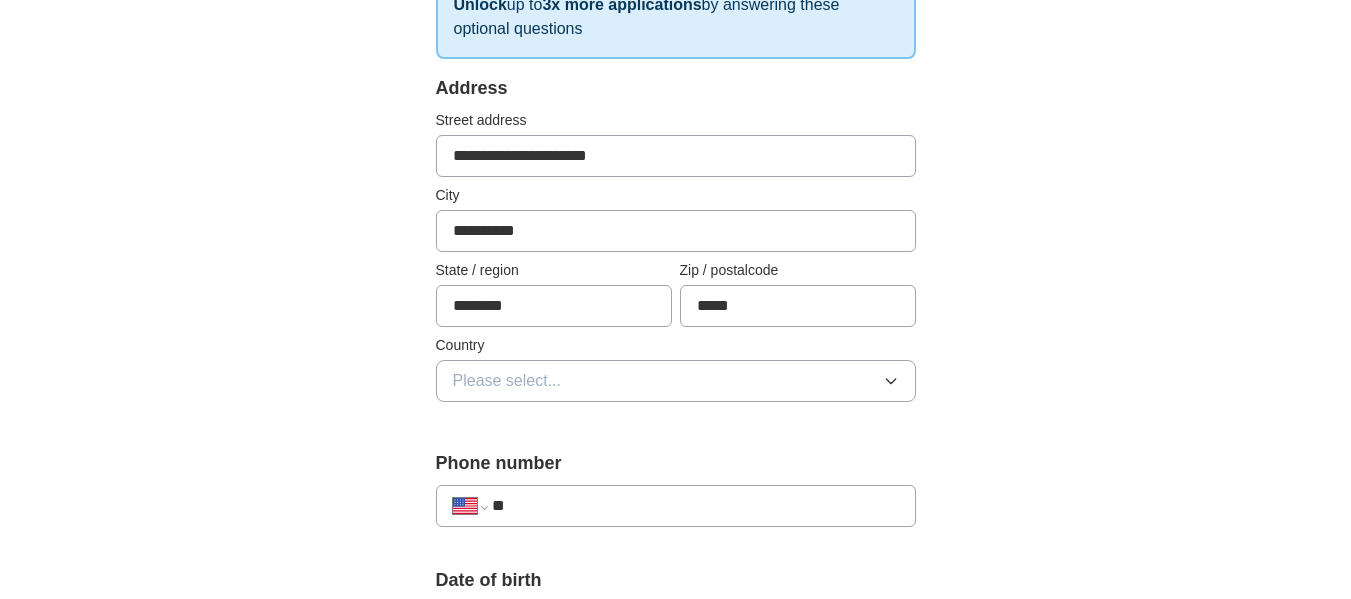 click on "Please select..." at bounding box center [676, 381] 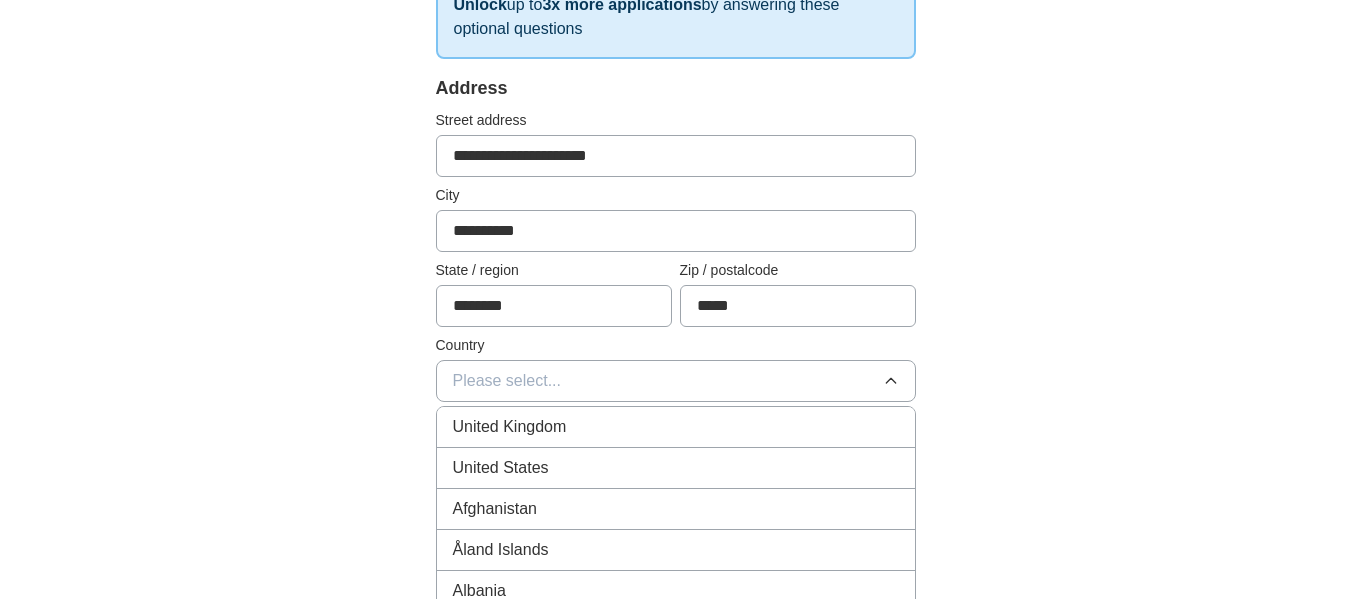 click on "United States" at bounding box center [676, 468] 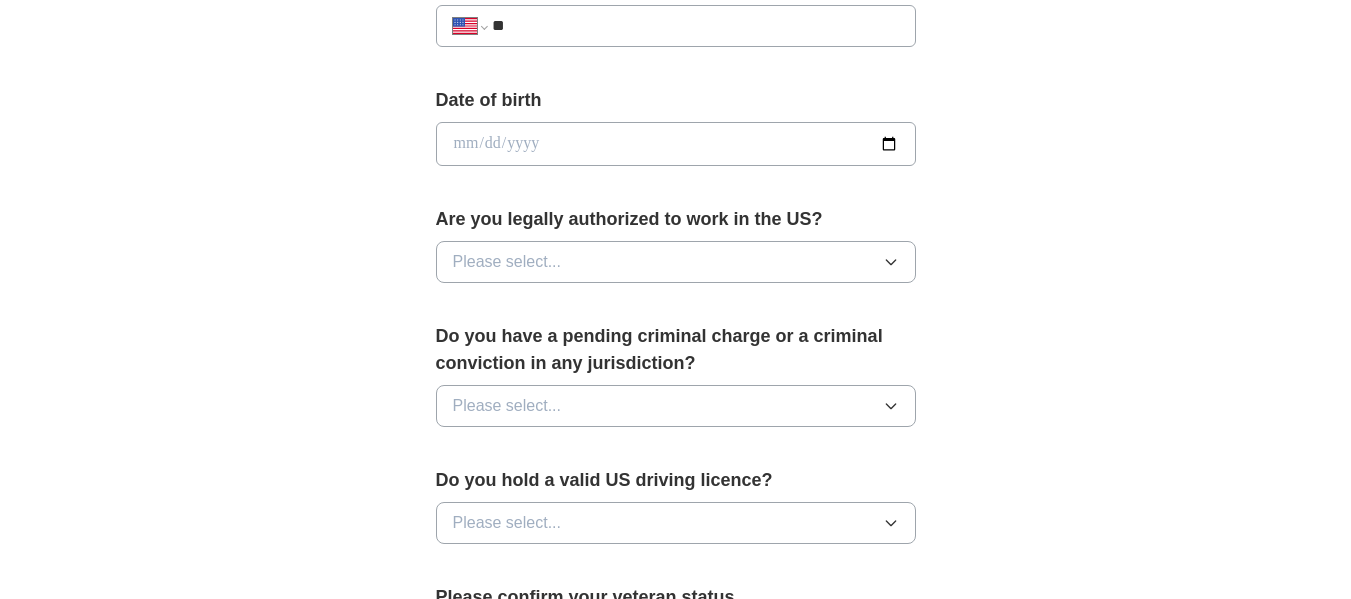 scroll, scrollTop: 853, scrollLeft: 0, axis: vertical 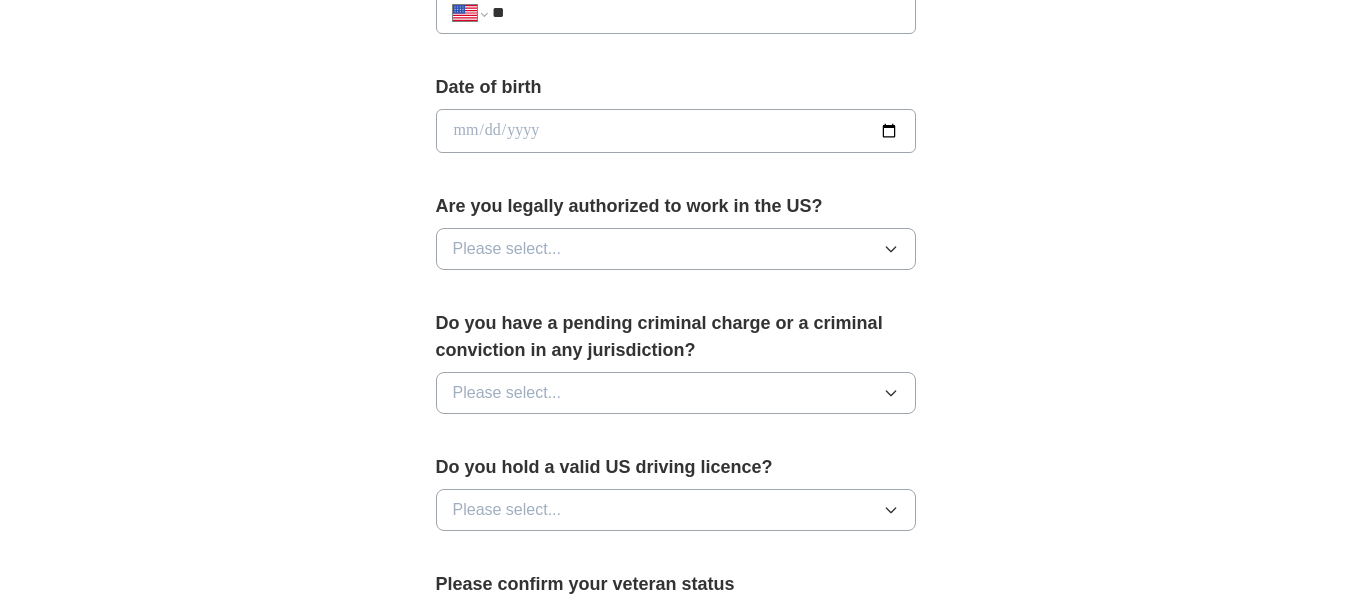 click at bounding box center (676, 131) 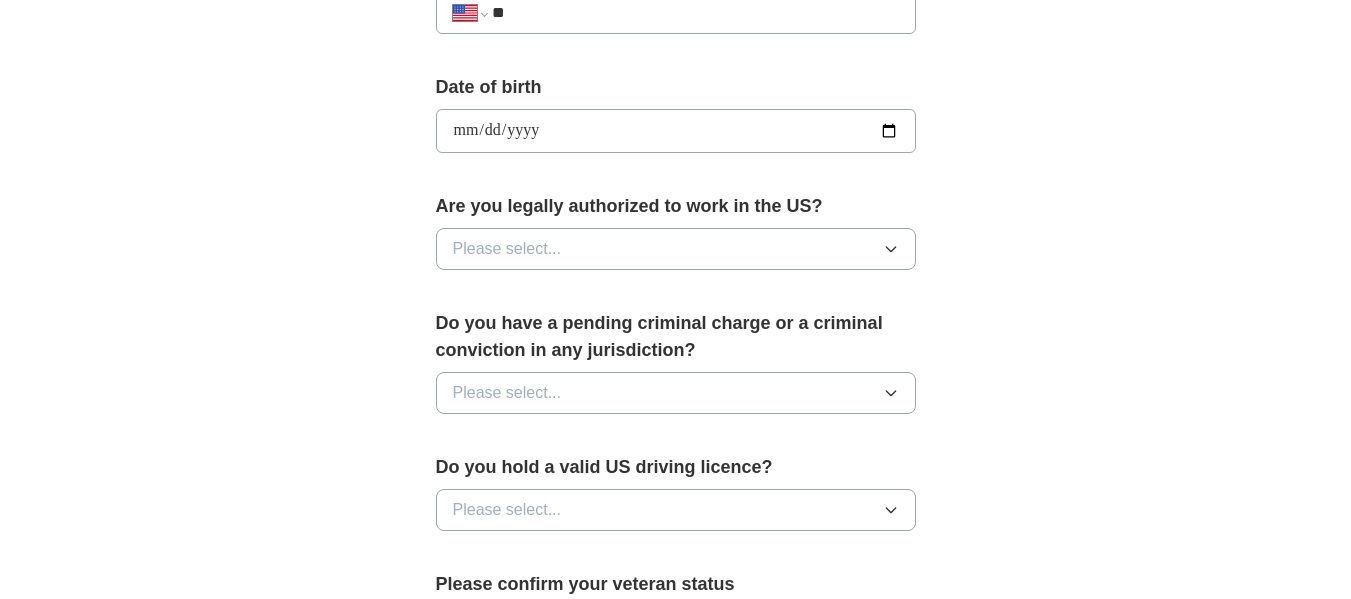 type on "**********" 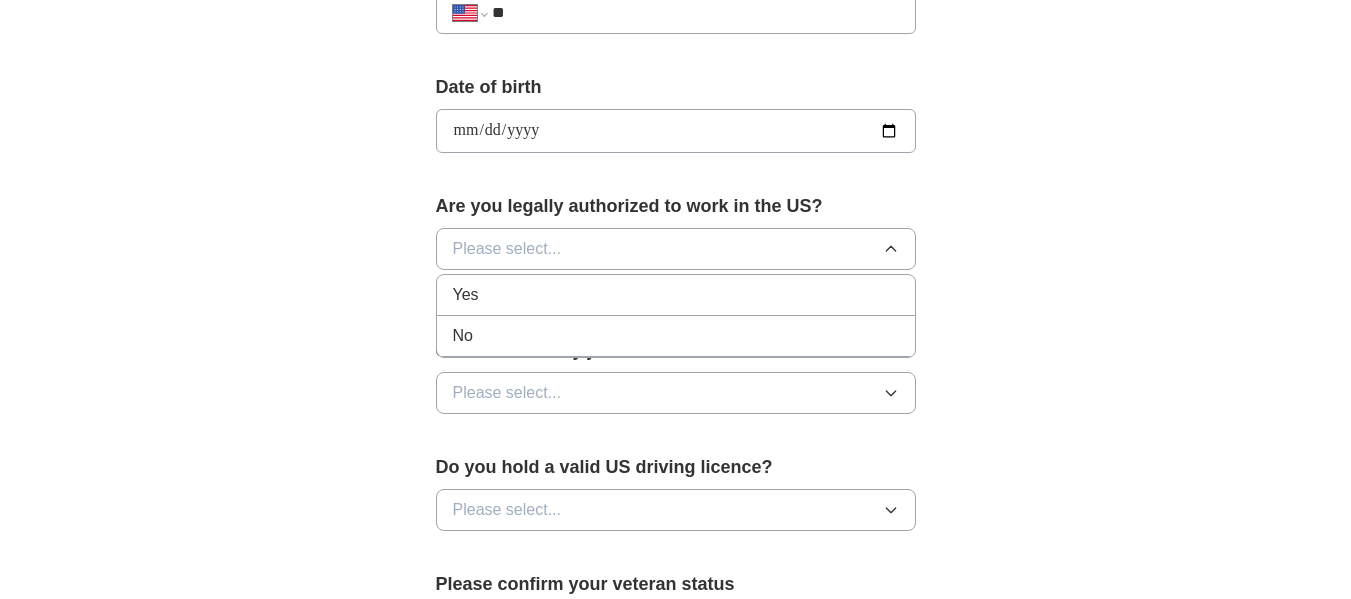 click on "Yes" at bounding box center [676, 295] 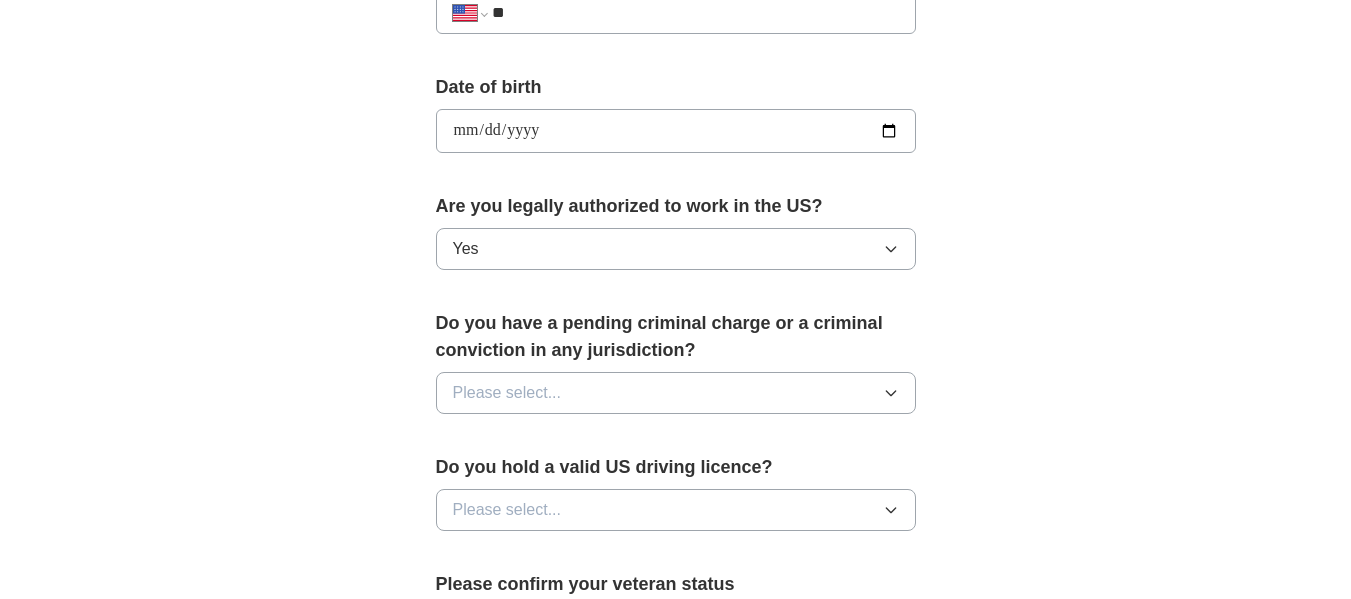 click on "Please select..." at bounding box center [676, 393] 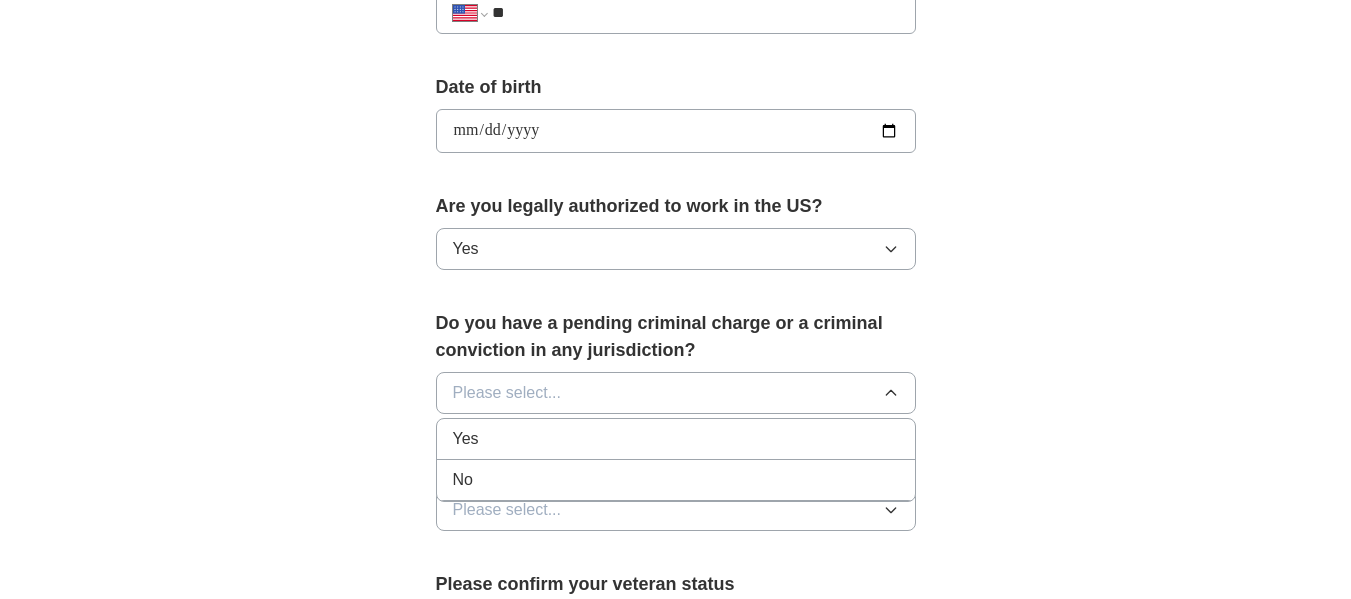 click on "No" at bounding box center (676, 480) 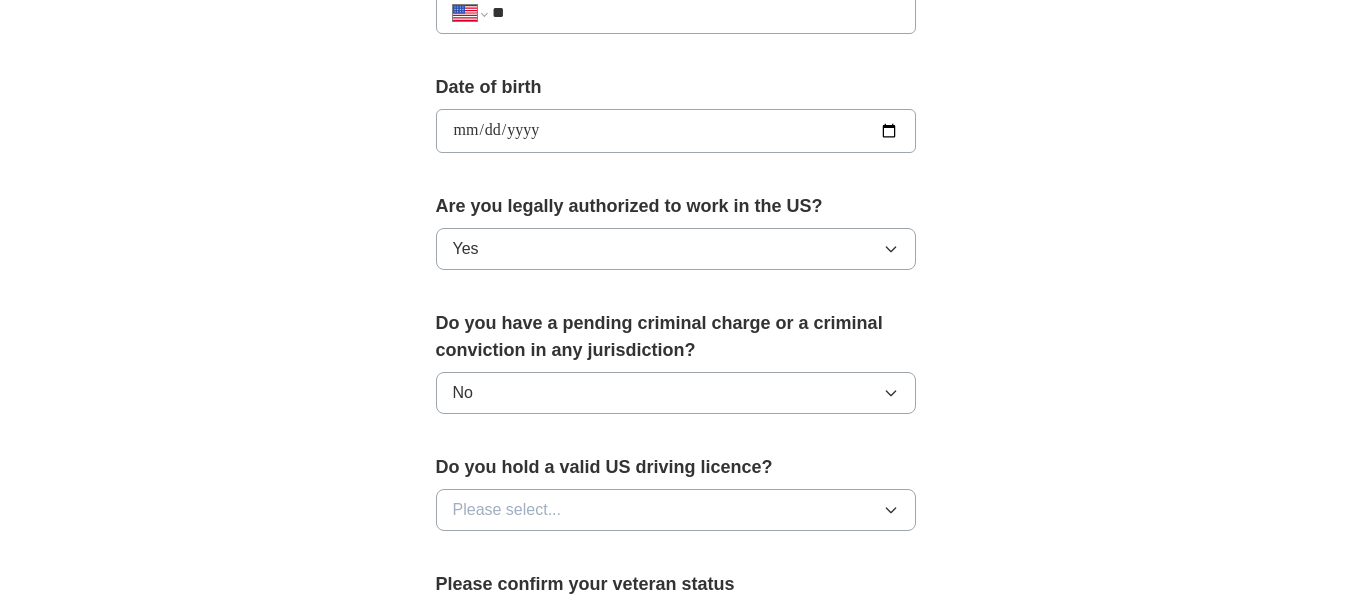 click on "Please select..." at bounding box center [676, 510] 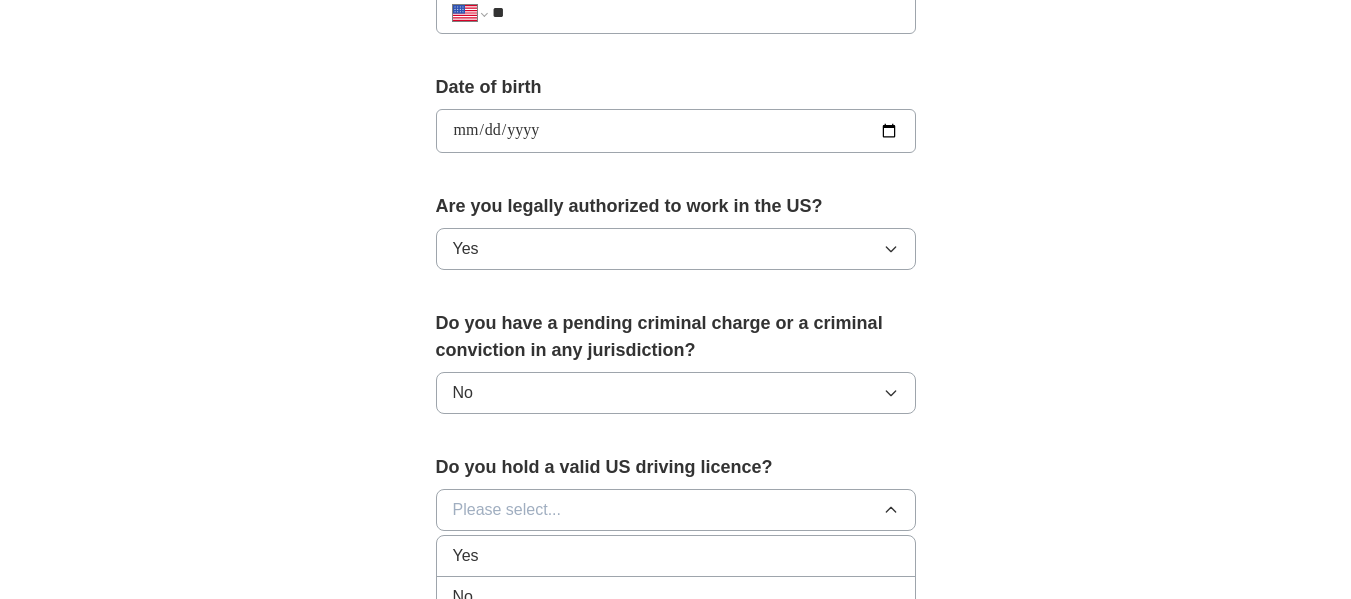 click on "Yes" at bounding box center (676, 556) 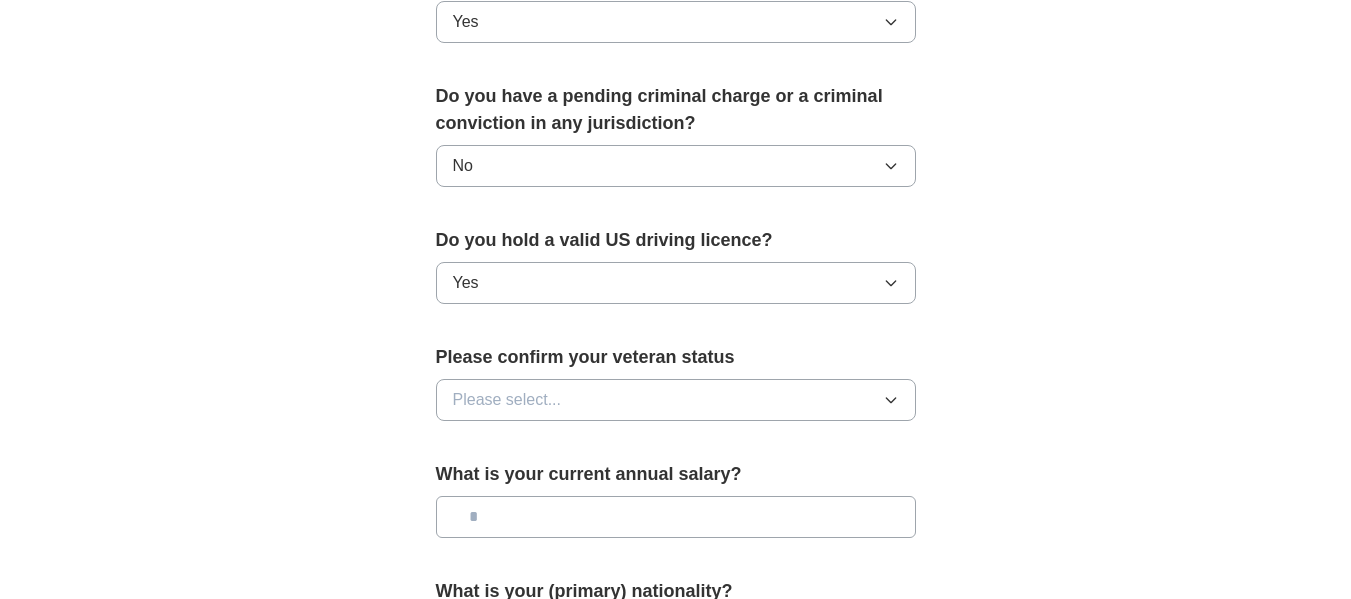 scroll, scrollTop: 1160, scrollLeft: 0, axis: vertical 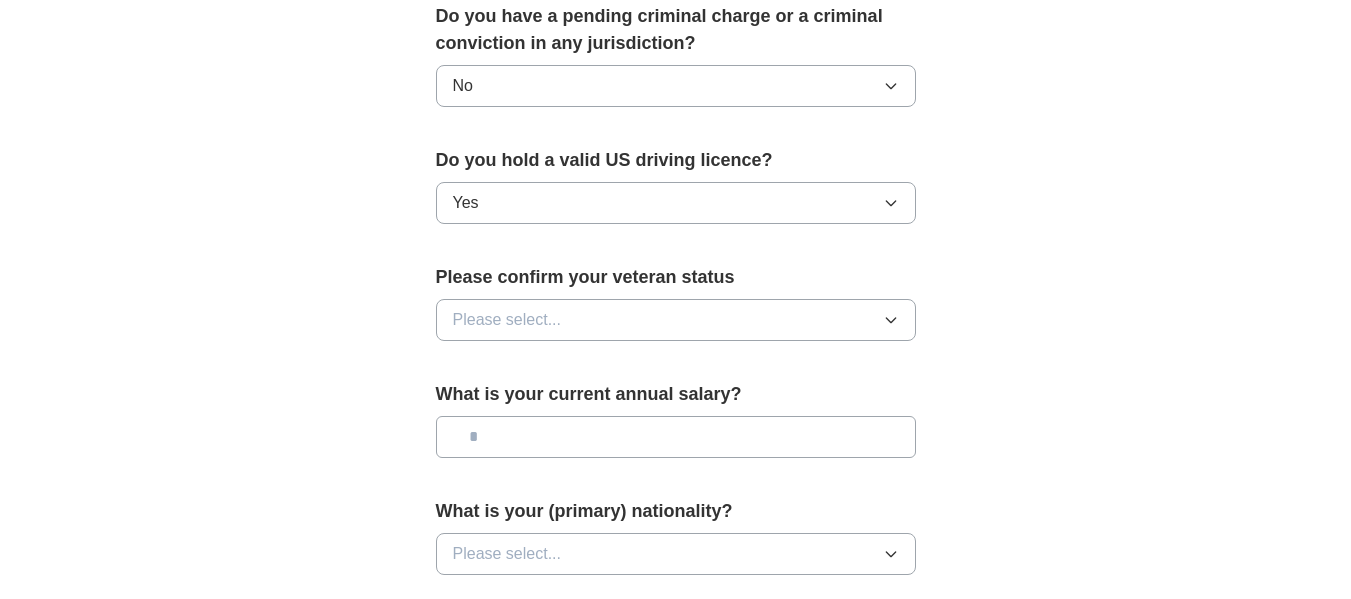 click on "Please select..." at bounding box center [676, 320] 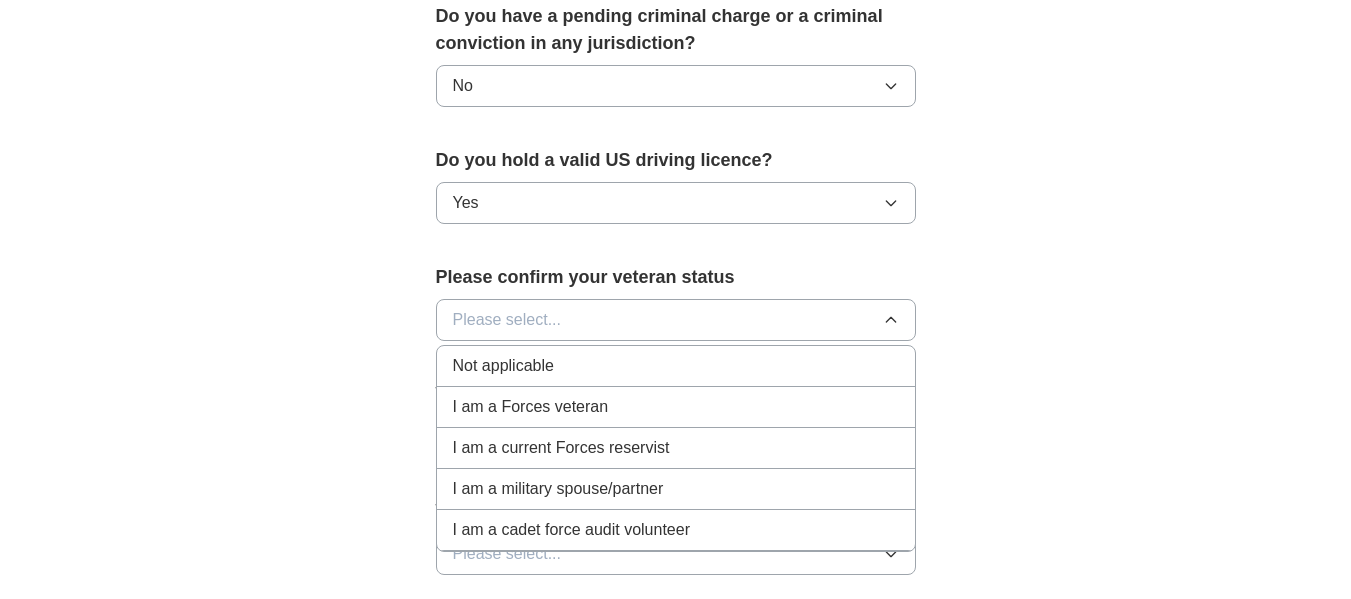 click on "Not applicable" at bounding box center [676, 366] 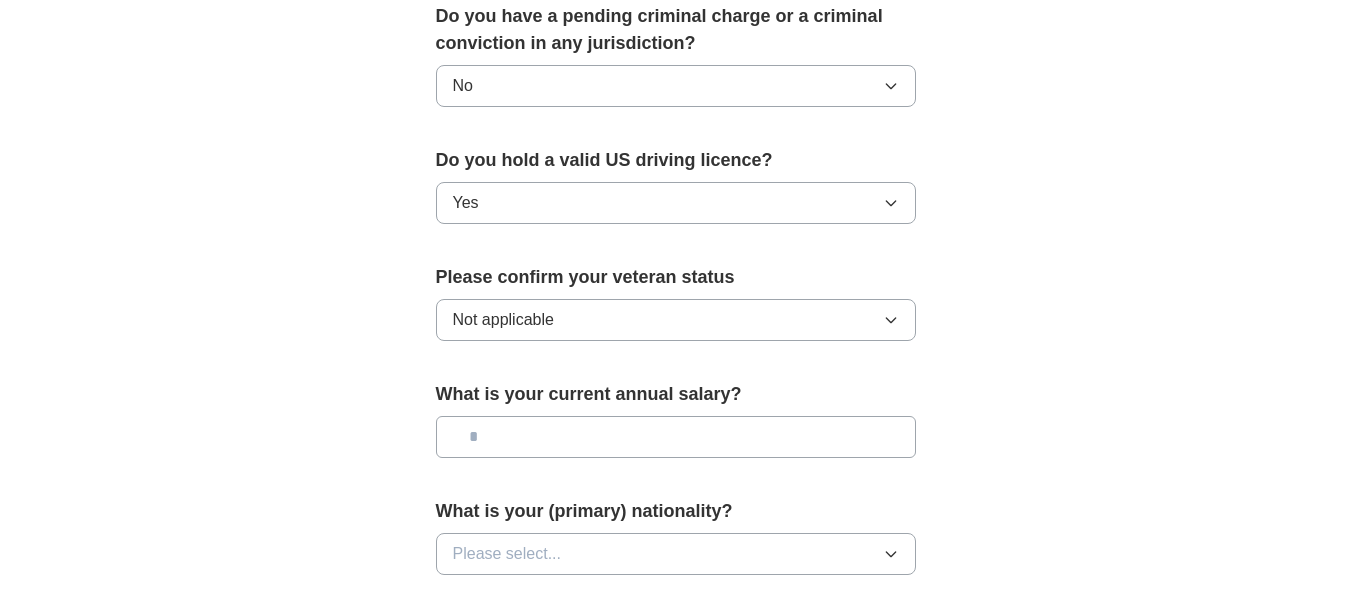 click at bounding box center [676, 437] 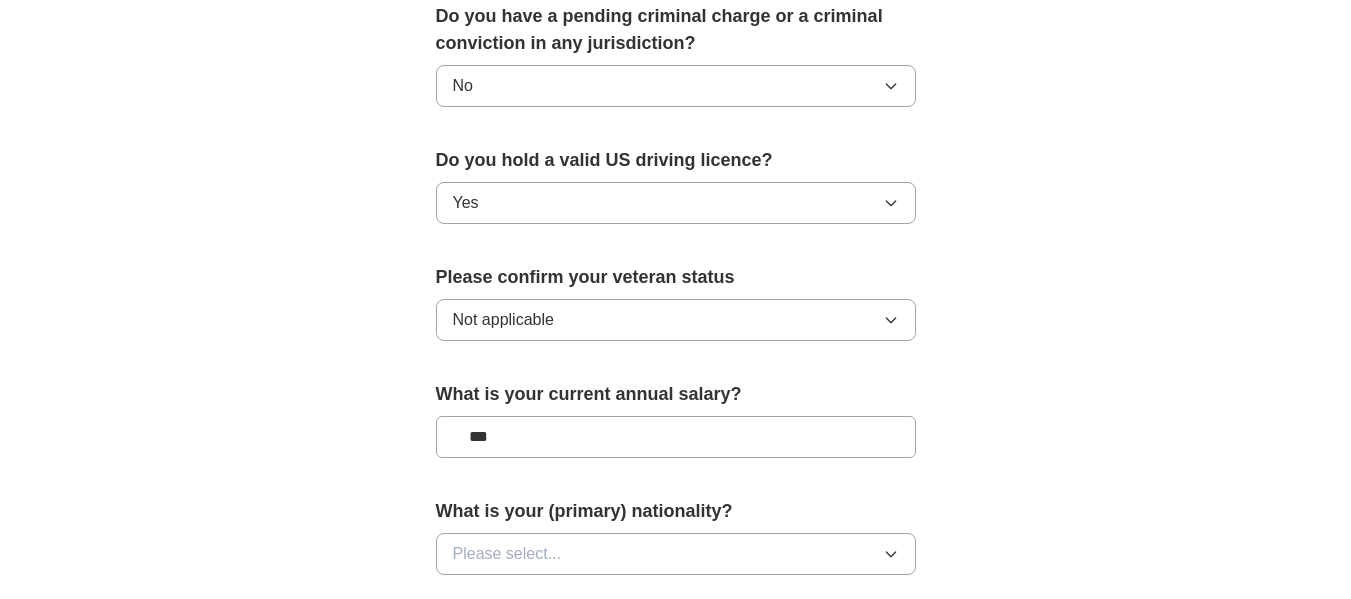 type on "**" 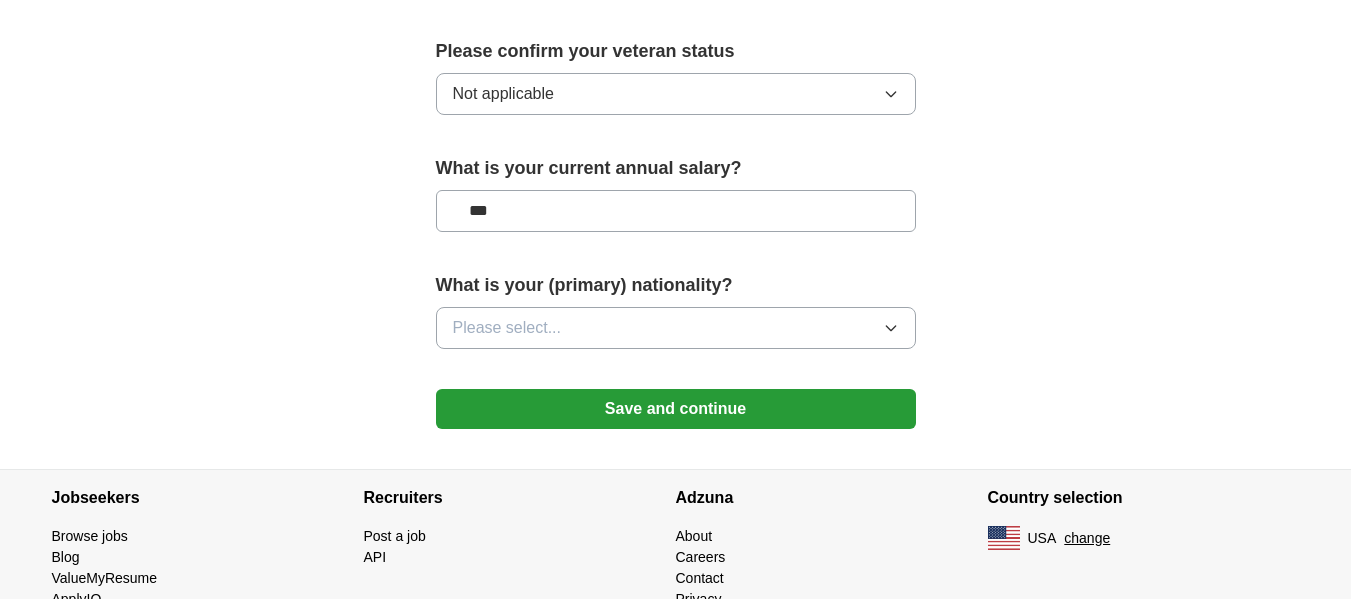 scroll, scrollTop: 1458, scrollLeft: 0, axis: vertical 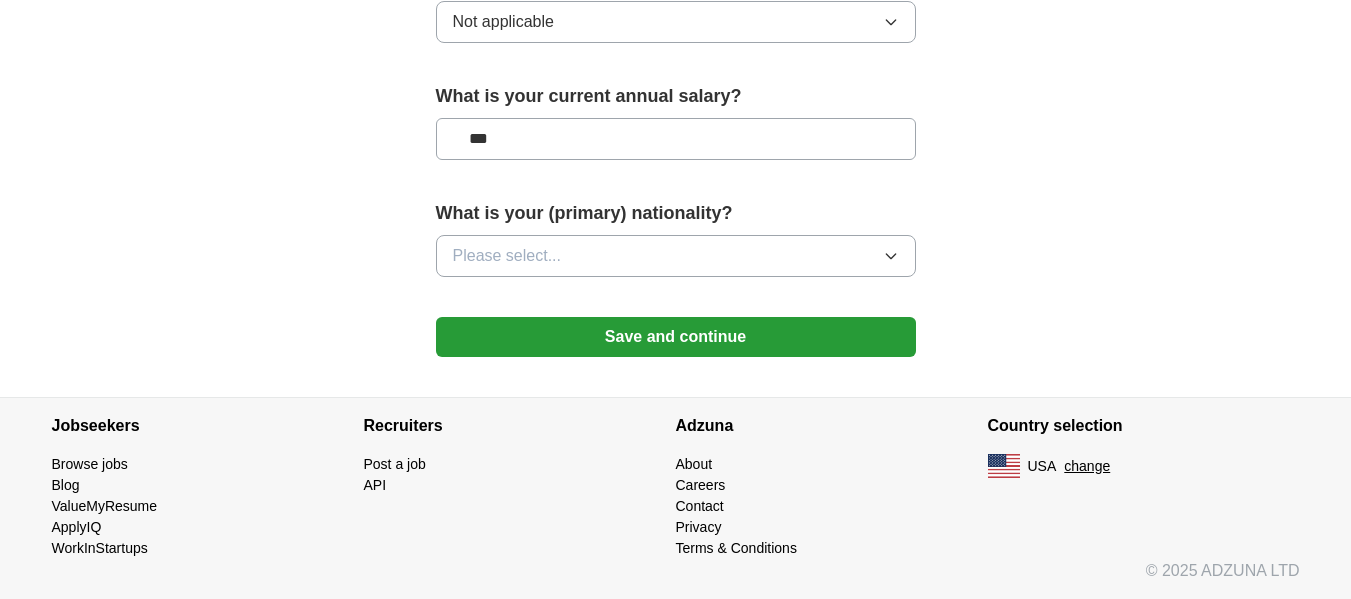 type on "***" 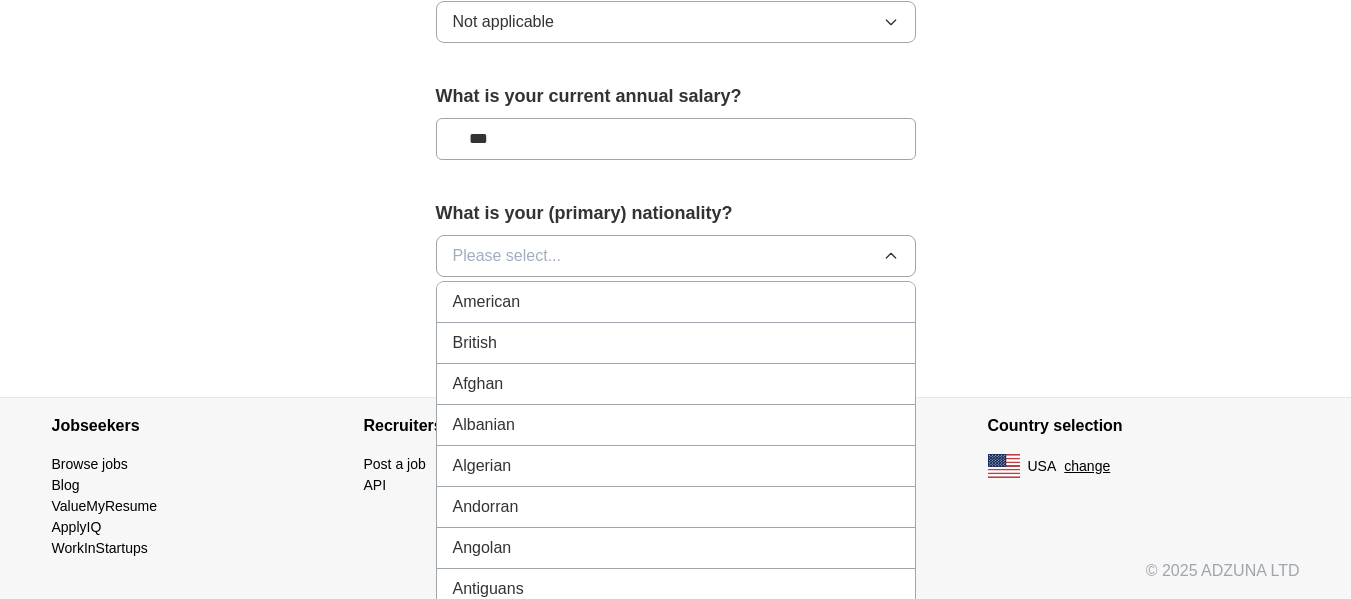 click on "American" at bounding box center (676, 302) 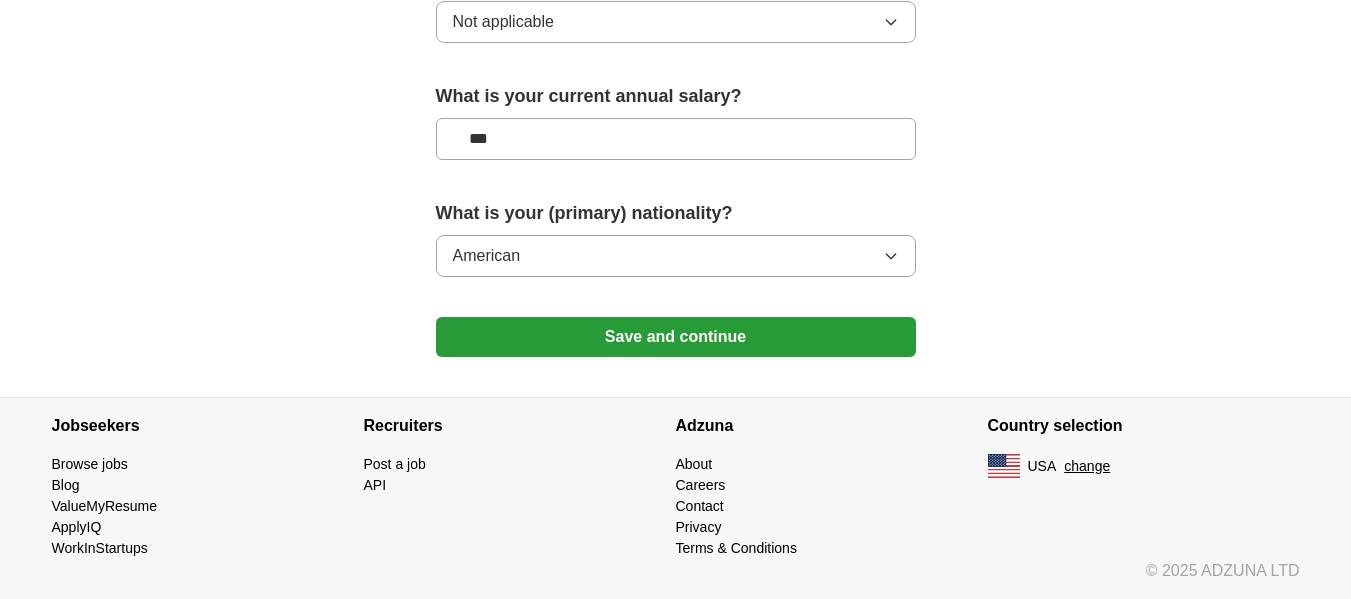 click on "Save and continue" at bounding box center [676, 337] 